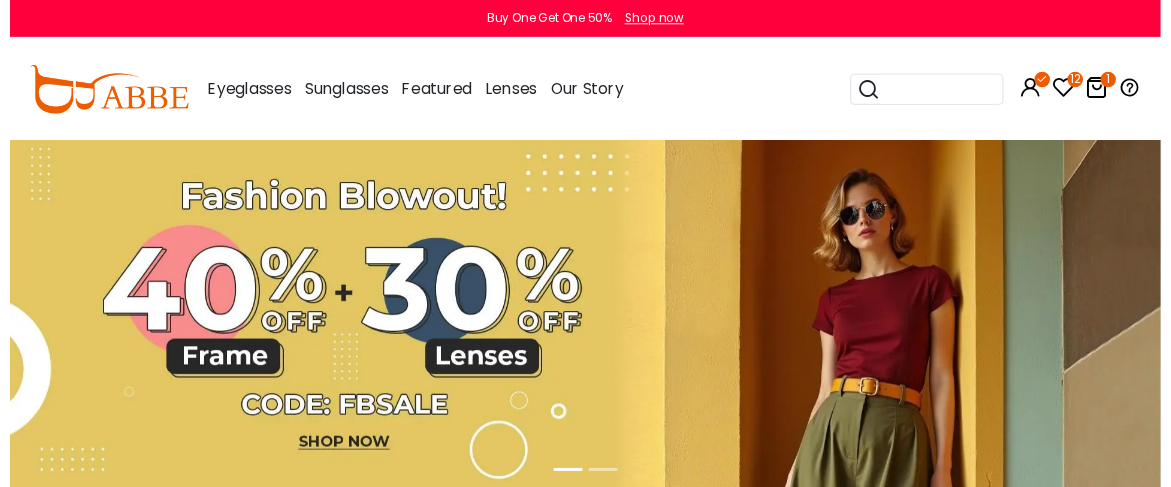 scroll, scrollTop: 0, scrollLeft: 0, axis: both 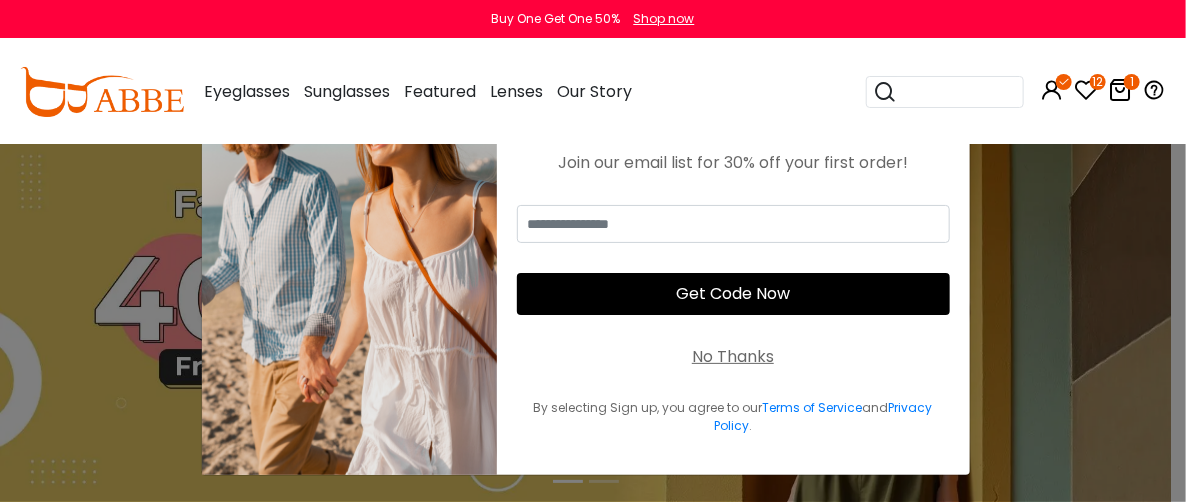 click at bounding box center [1086, 90] 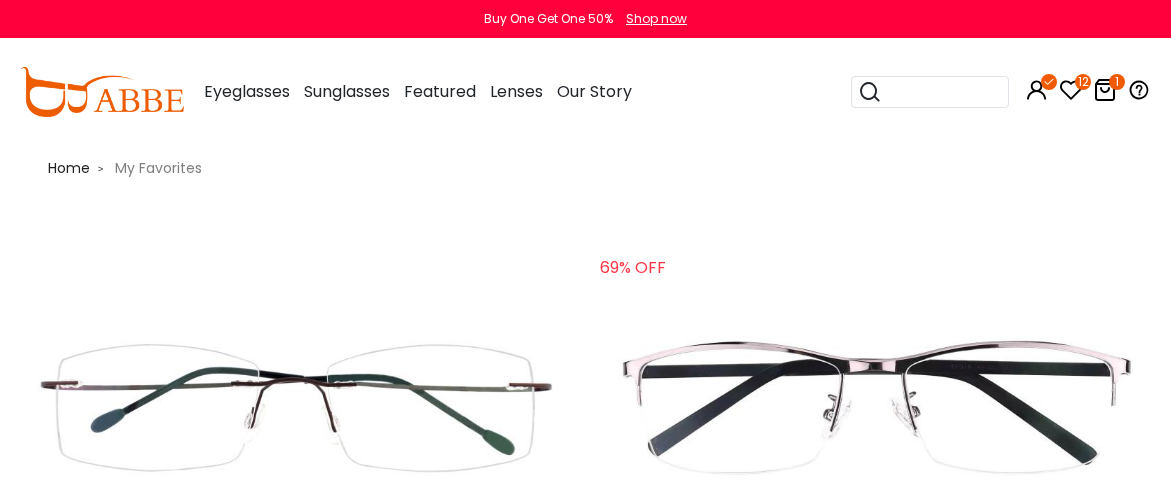 scroll, scrollTop: 0, scrollLeft: 0, axis: both 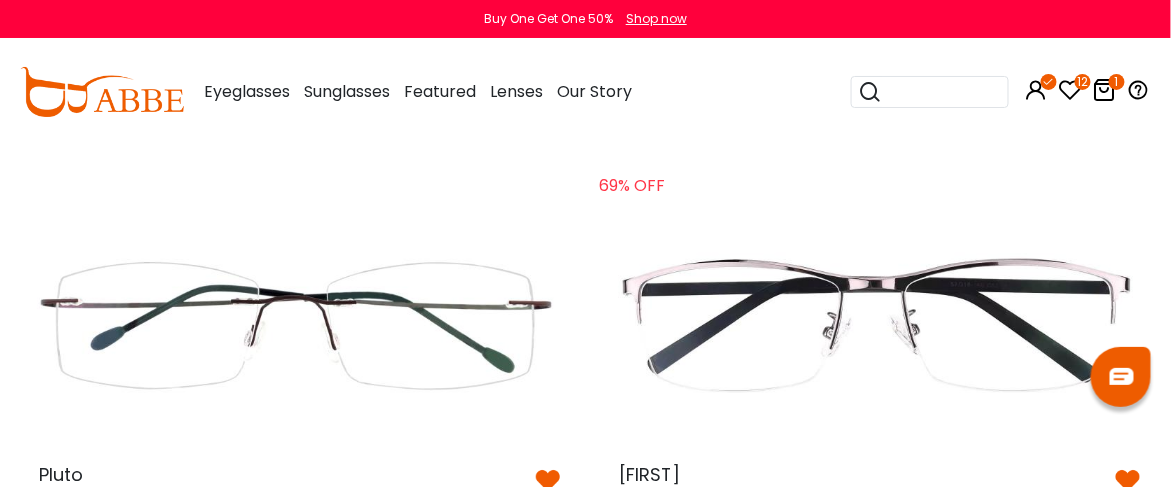 click at bounding box center (295, 326) 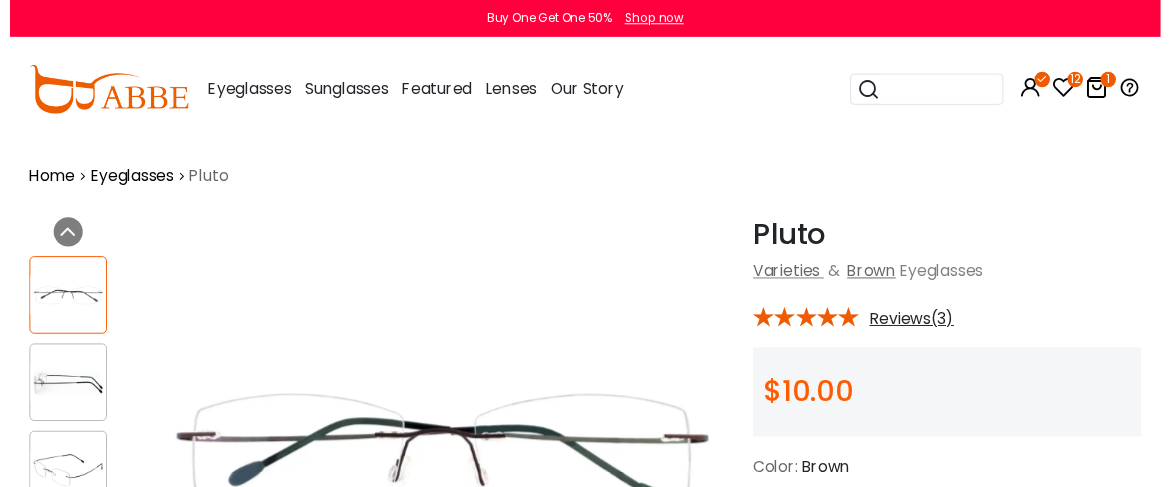 scroll, scrollTop: 0, scrollLeft: 0, axis: both 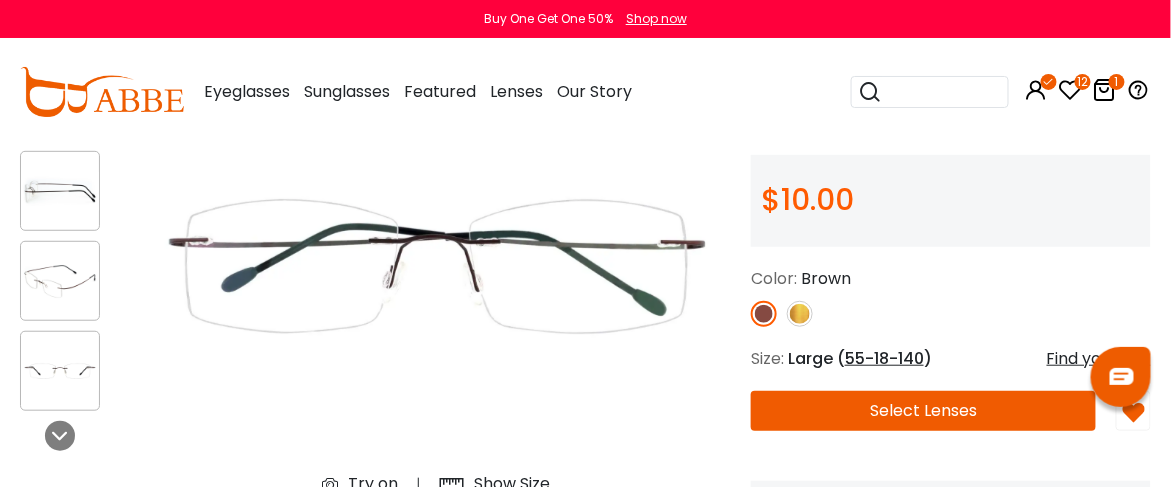 click at bounding box center [764, 314] 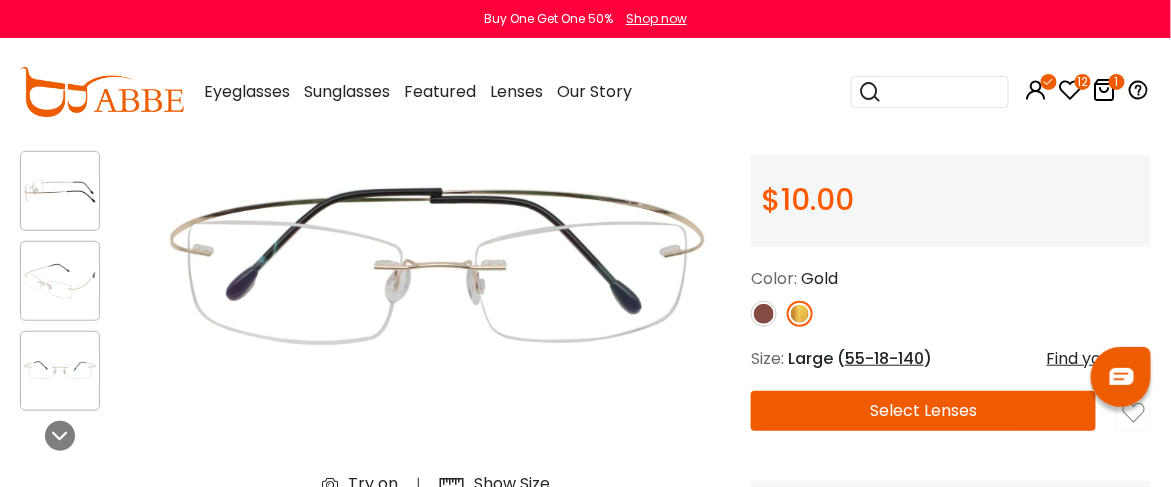 click on "Select Lenses" at bounding box center [923, 411] 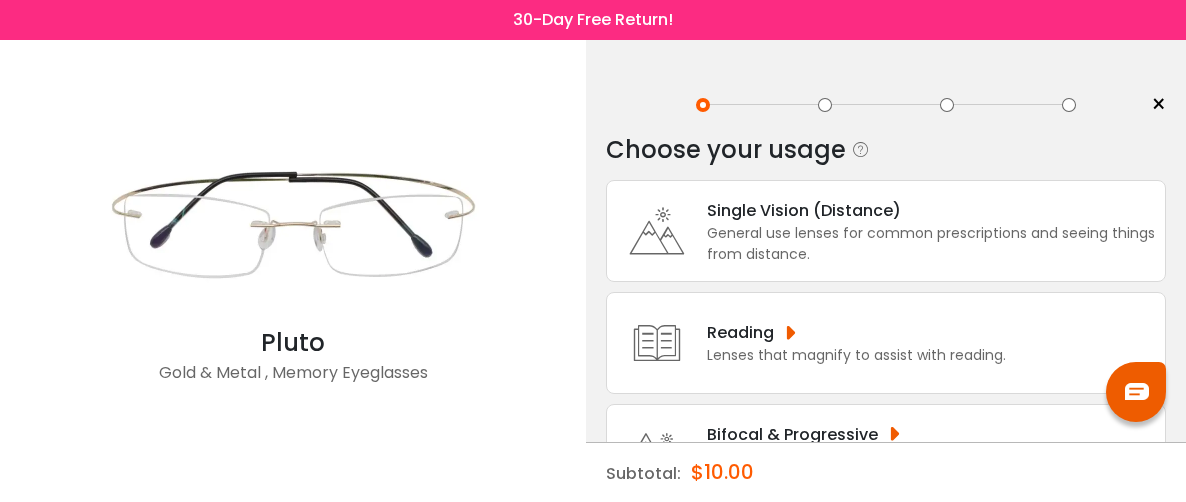 scroll, scrollTop: 0, scrollLeft: 0, axis: both 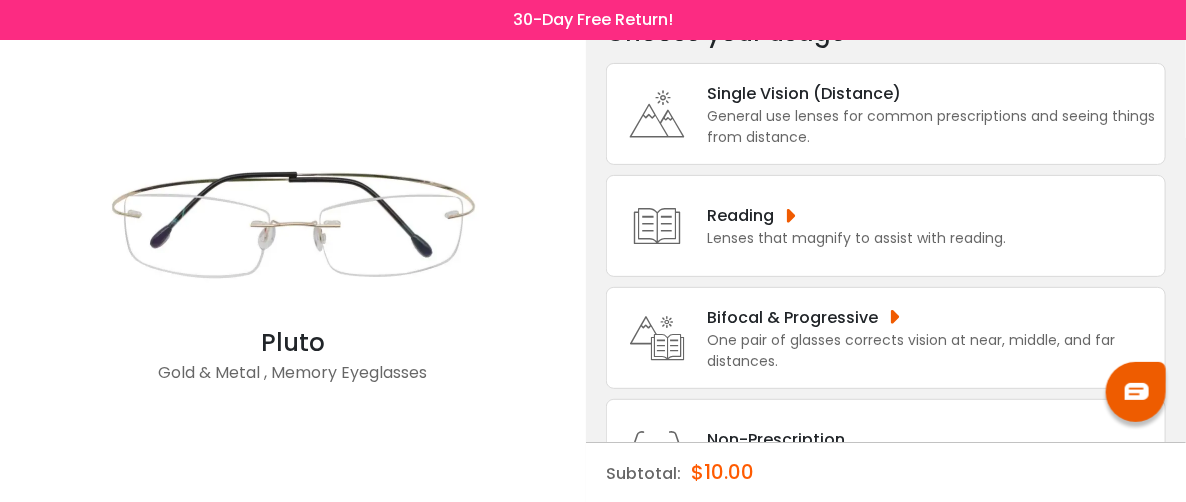 click on "Bifocal & Progressive" at bounding box center (931, 317) 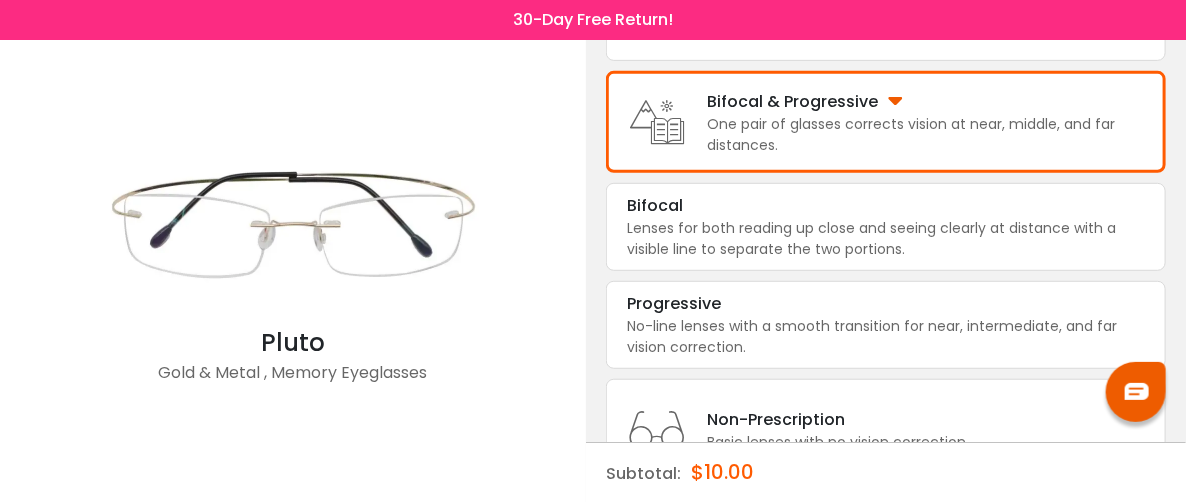 scroll, scrollTop: 332, scrollLeft: 0, axis: vertical 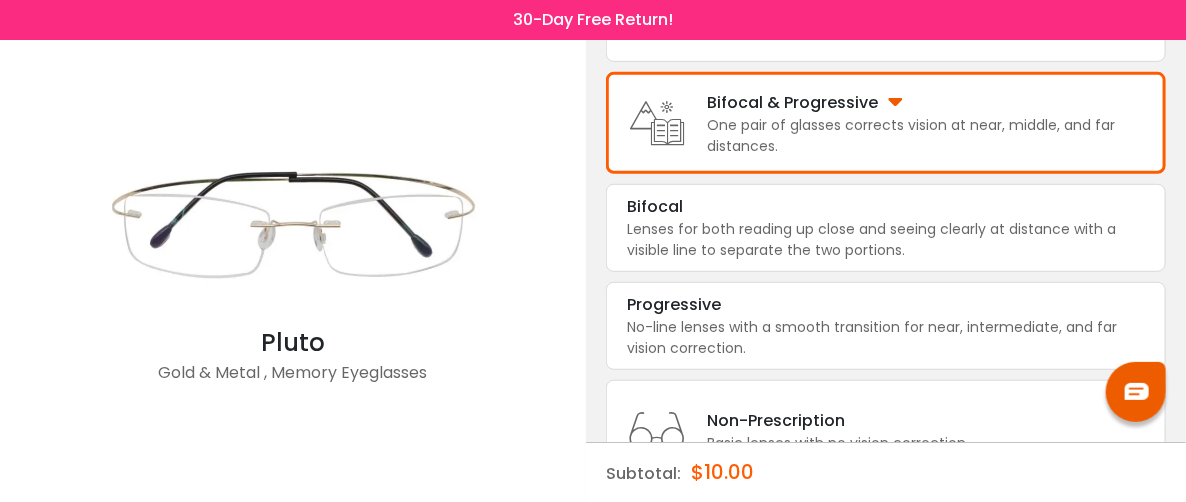 click on "No-line lenses with a smooth transition for near, intermediate, and far vision correction." at bounding box center (886, 338) 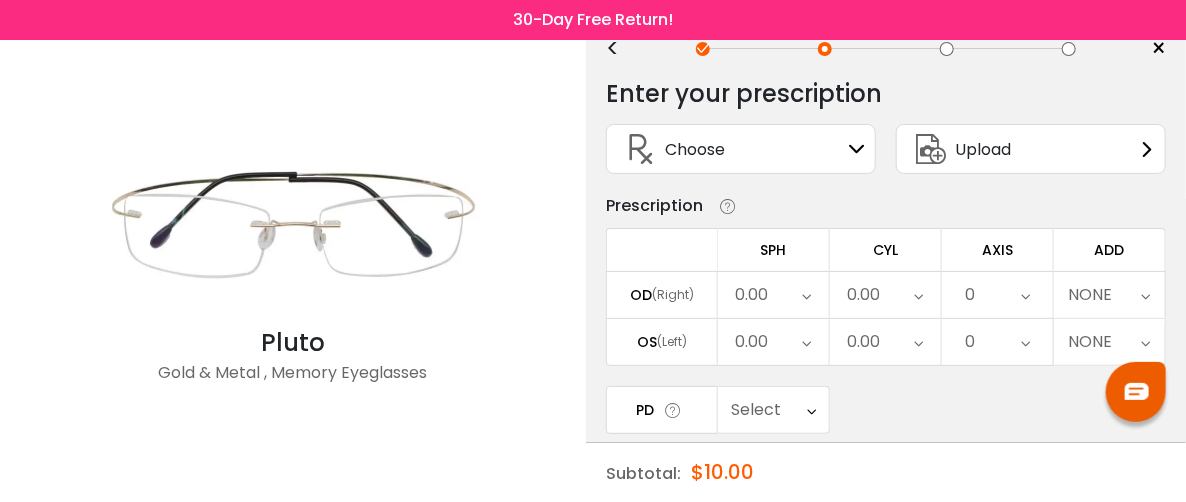 scroll, scrollTop: 56, scrollLeft: 0, axis: vertical 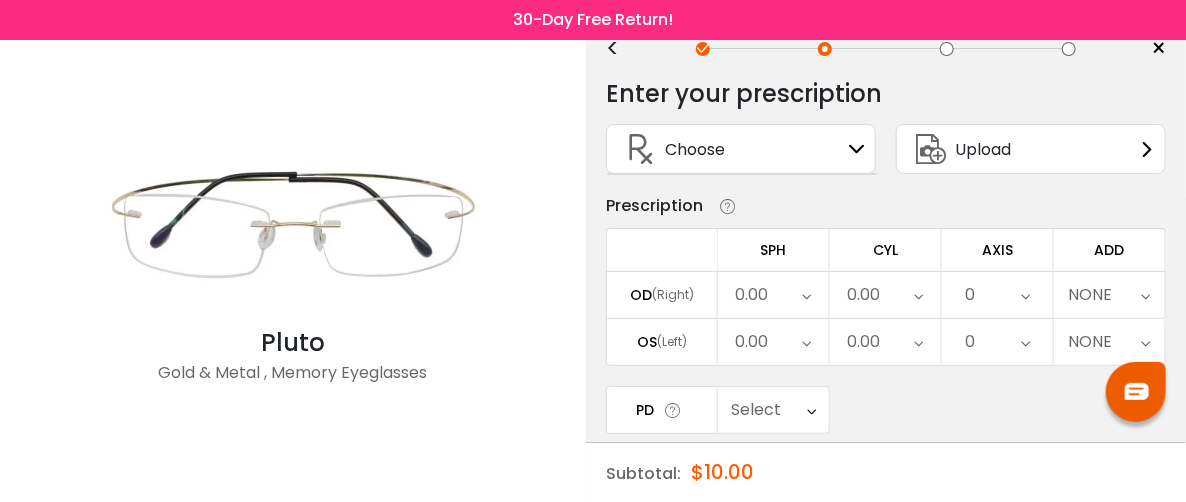 click at bounding box center [857, 149] 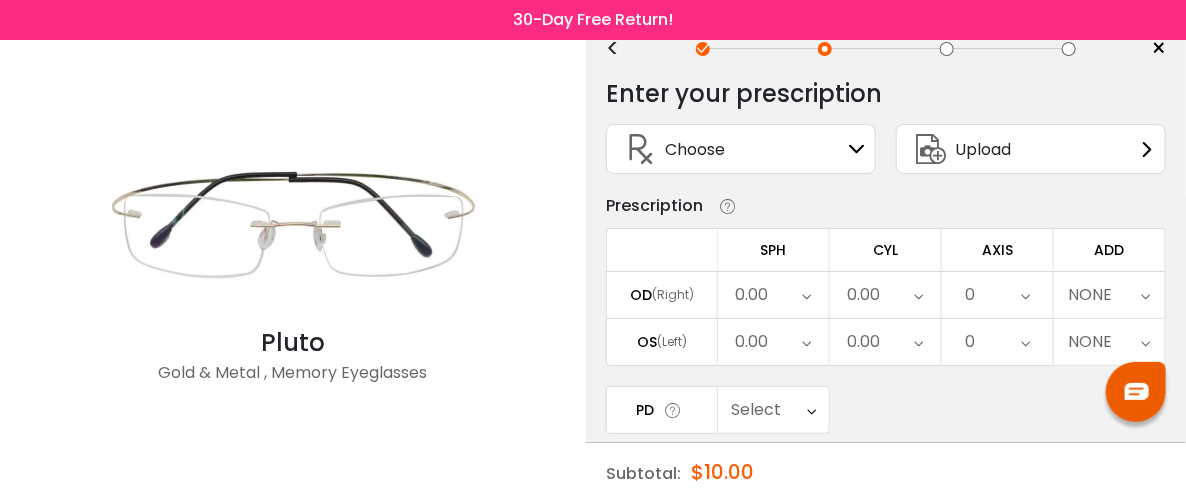 click at bounding box center (857, 149) 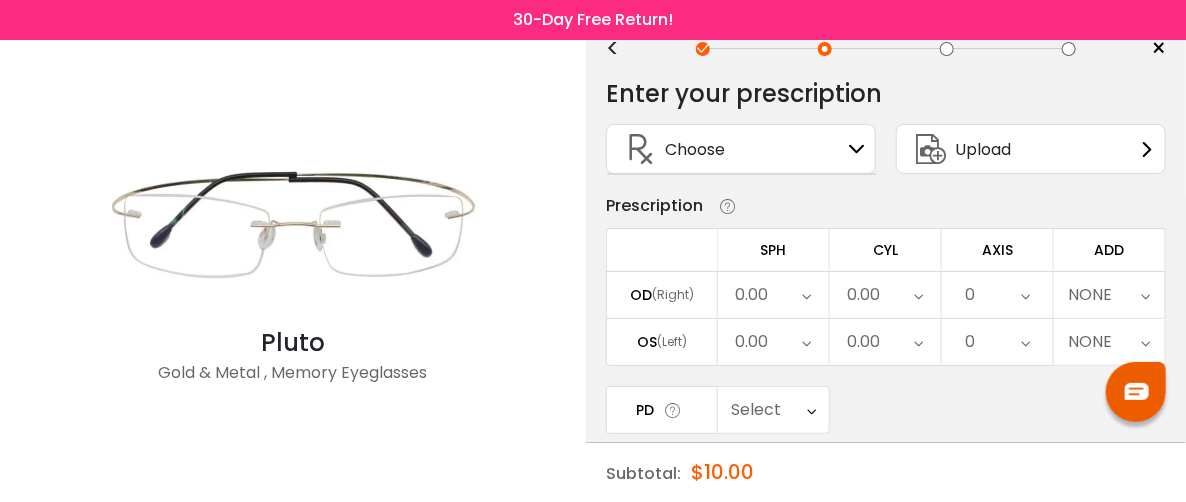 click at bounding box center (857, 149) 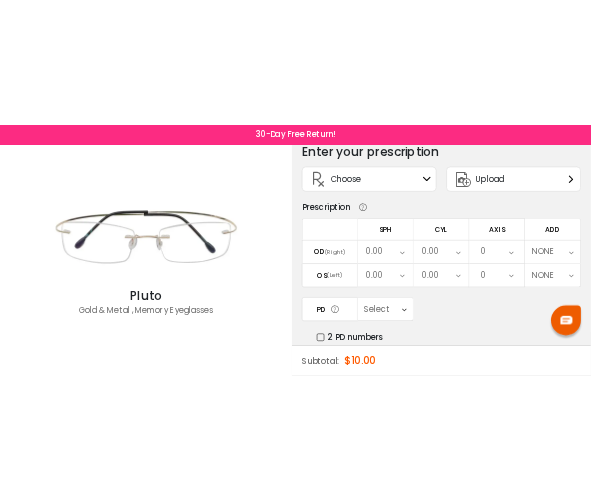 scroll, scrollTop: 106, scrollLeft: 0, axis: vertical 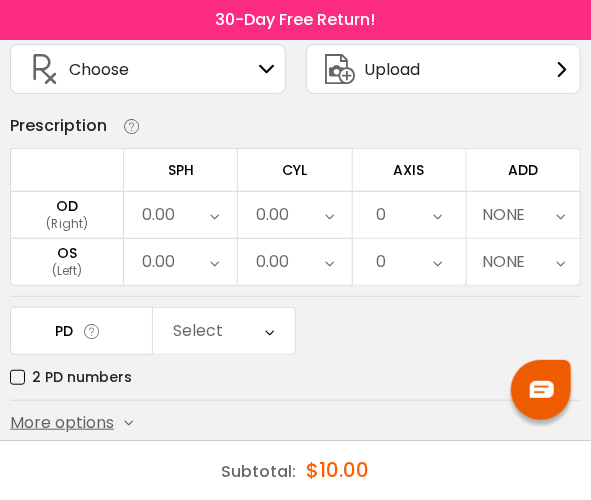 click at bounding box center [215, 215] 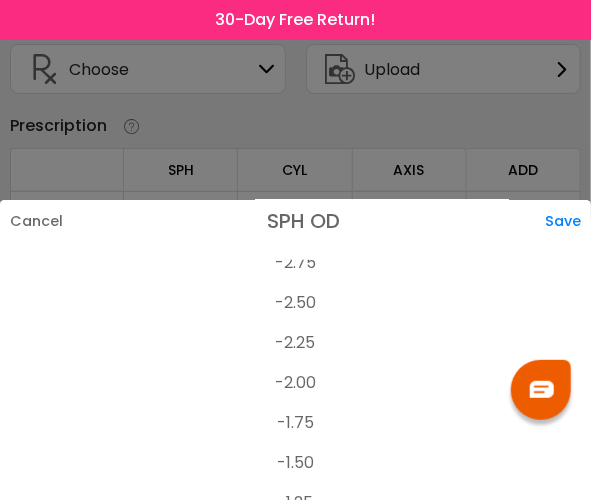 scroll, scrollTop: 2777, scrollLeft: 0, axis: vertical 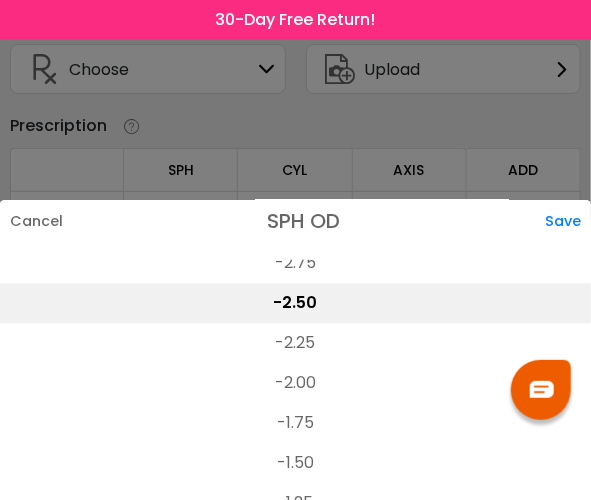 click on "-2.50" at bounding box center [295, 303] 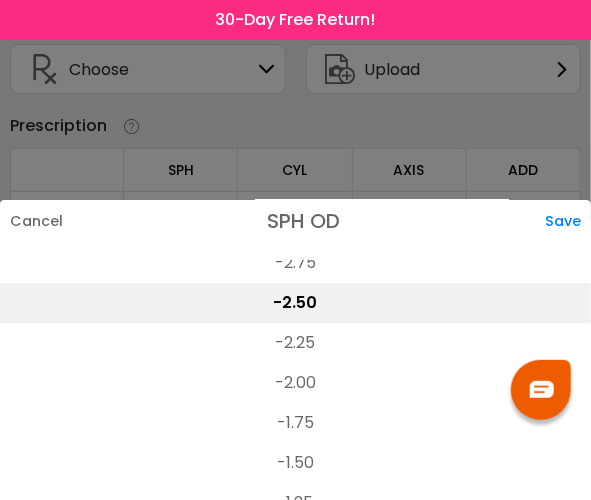 click on "Save" at bounding box center (568, 221) 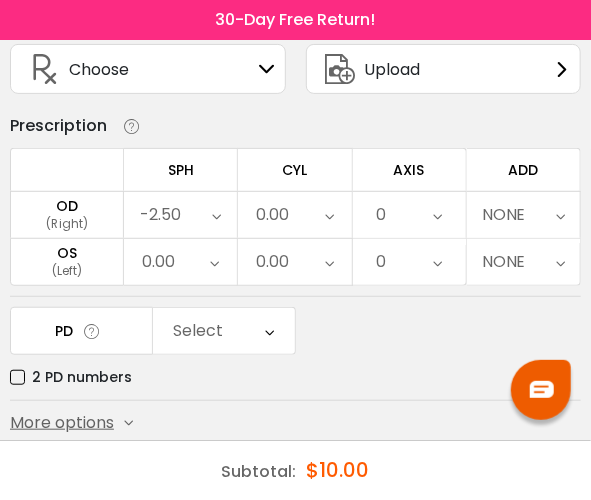 click on "0.00" at bounding box center [180, 262] 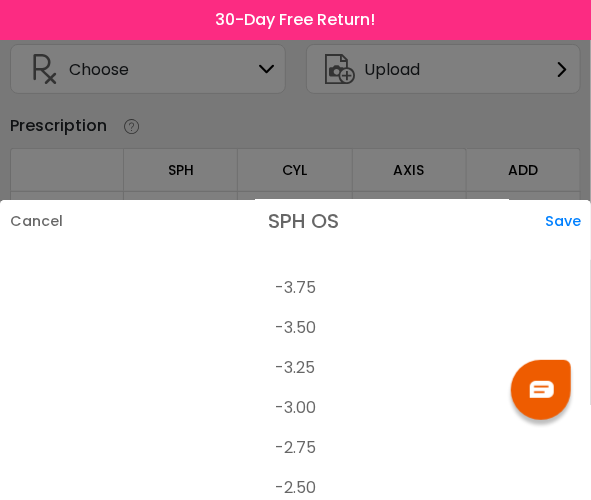 scroll, scrollTop: 2590, scrollLeft: 0, axis: vertical 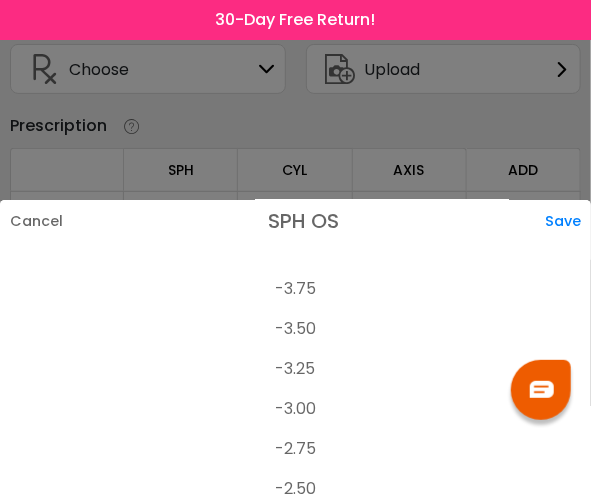 click on "-3.25" at bounding box center [295, 370] 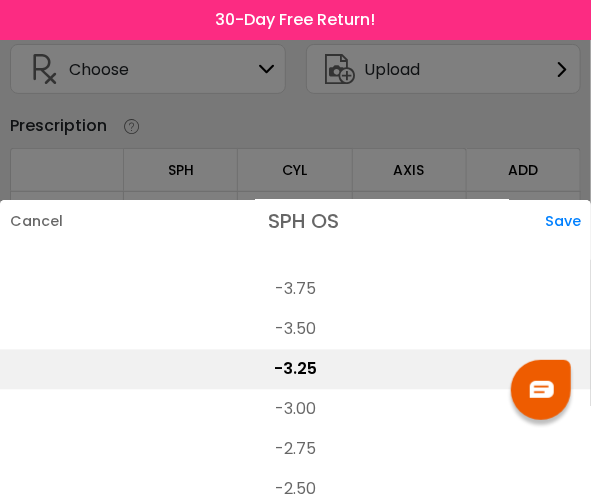 click on "Save" at bounding box center [568, 221] 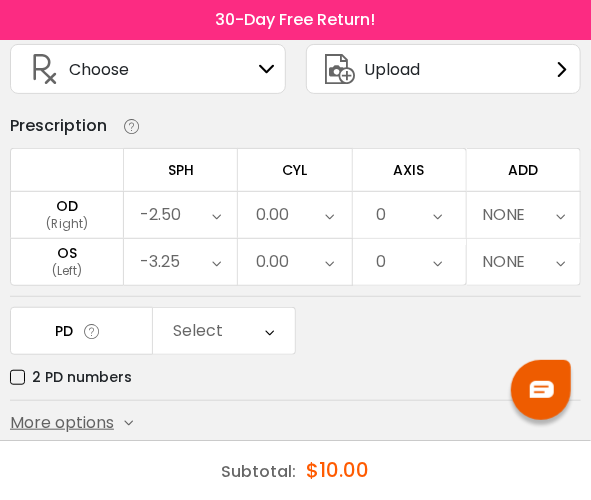 click at bounding box center (329, 215) 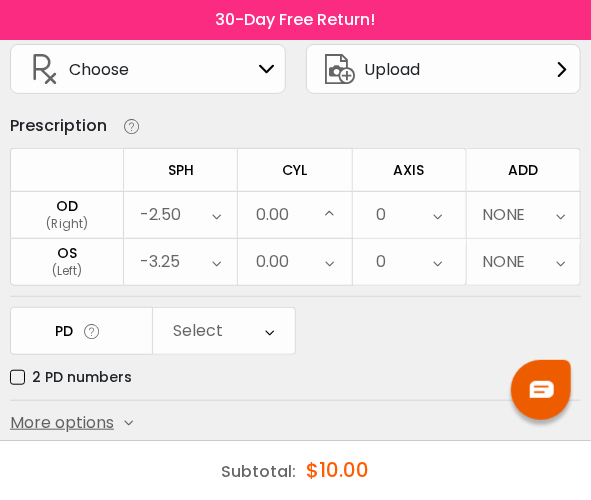 scroll, scrollTop: 869, scrollLeft: 0, axis: vertical 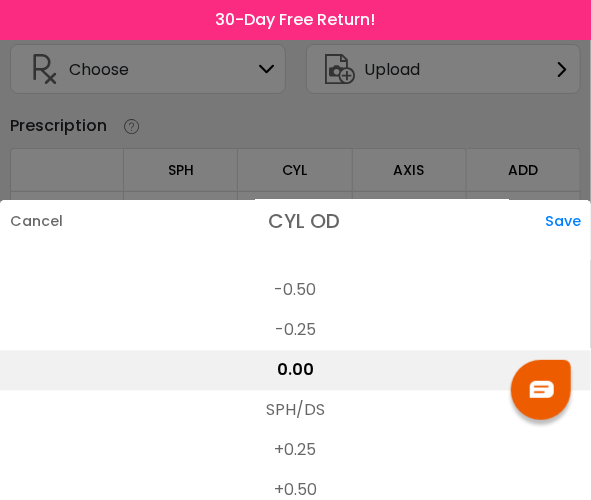 click on "SPH/DS" at bounding box center [295, 411] 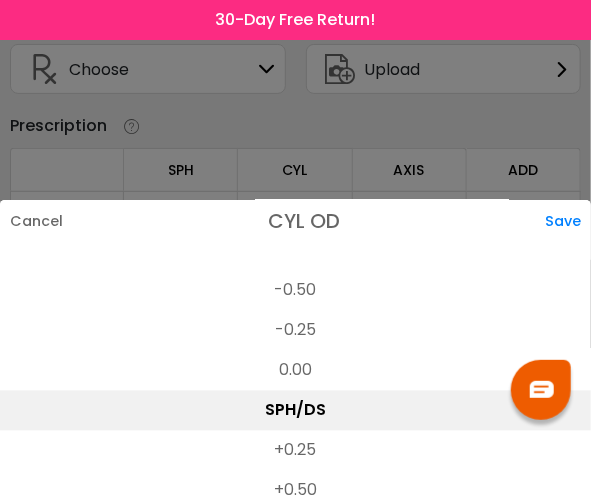 click on "Save" at bounding box center (568, 221) 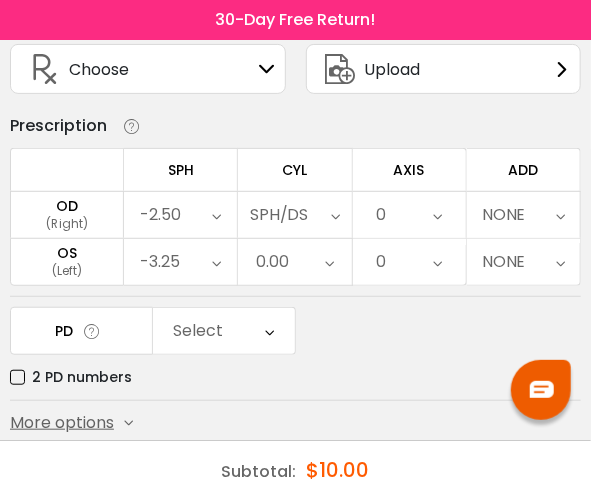 click at bounding box center [329, 262] 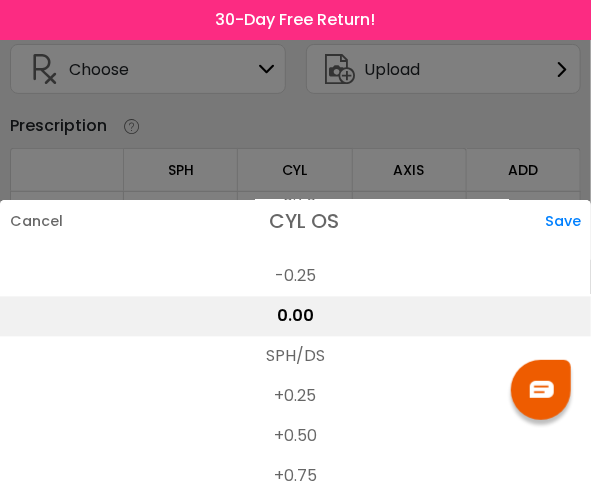 scroll, scrollTop: 925, scrollLeft: 0, axis: vertical 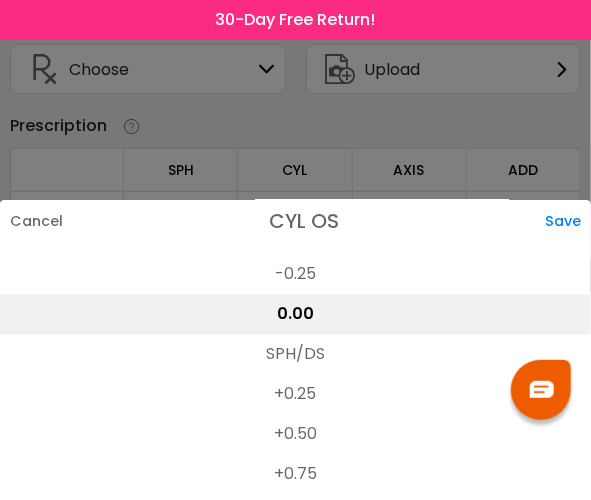 click on "+0.50" at bounding box center [295, 435] 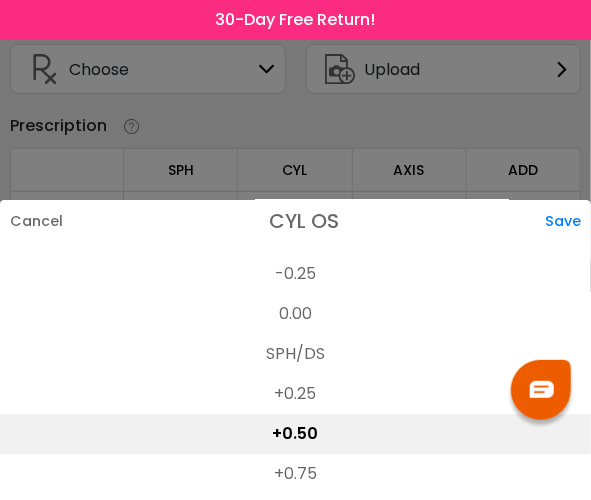 click on "Save" at bounding box center [568, 221] 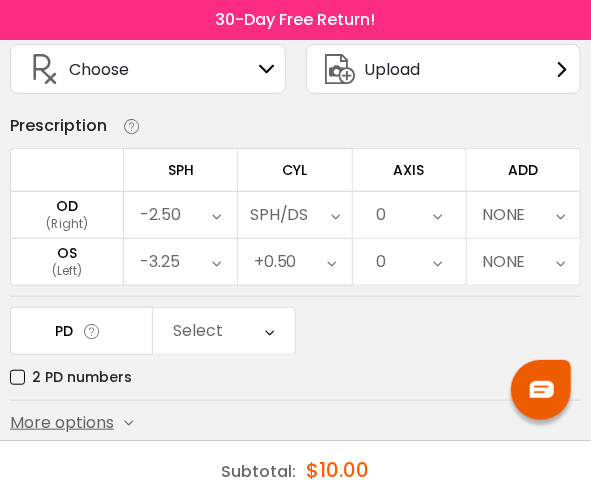 click at bounding box center [437, 262] 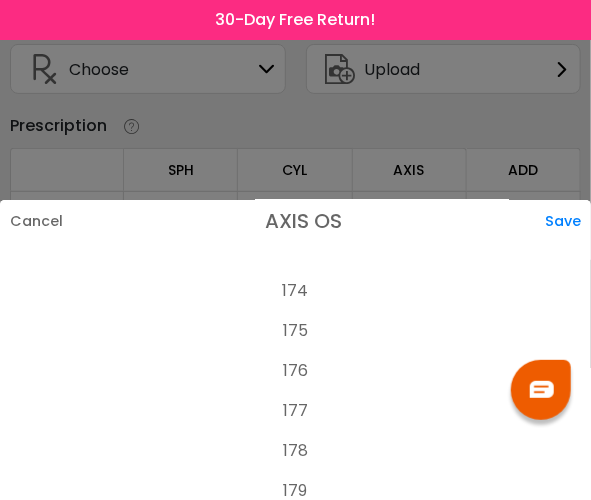 scroll, scrollTop: 6998, scrollLeft: 0, axis: vertical 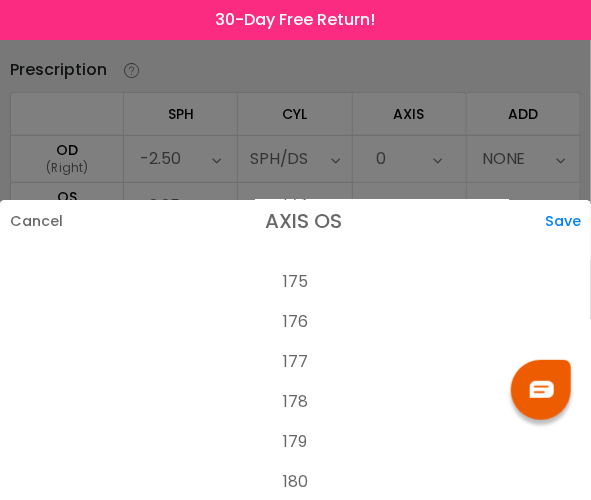 click on "180" at bounding box center [295, 482] 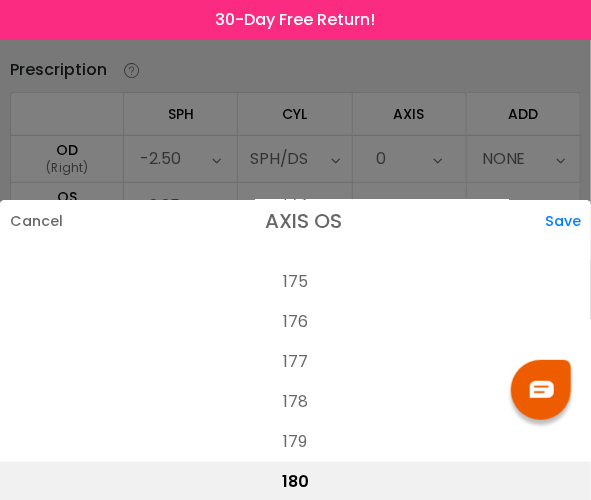 click on "Save" at bounding box center [568, 221] 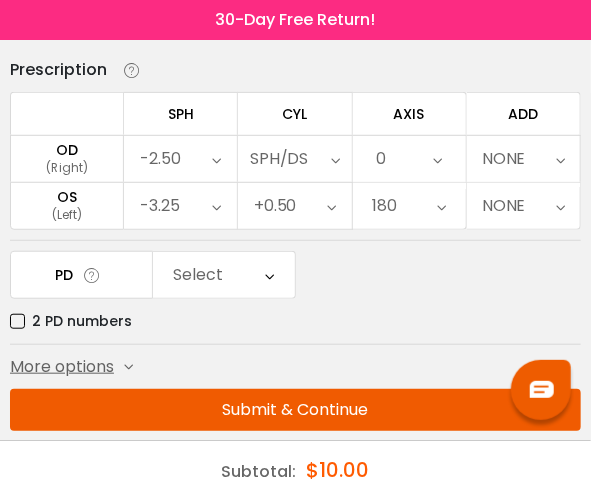 click on "NONE" at bounding box center (523, 159) 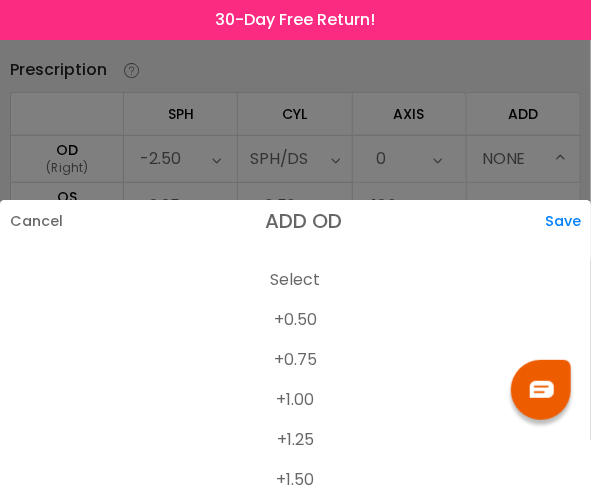 click on "+1.25" at bounding box center (295, 440) 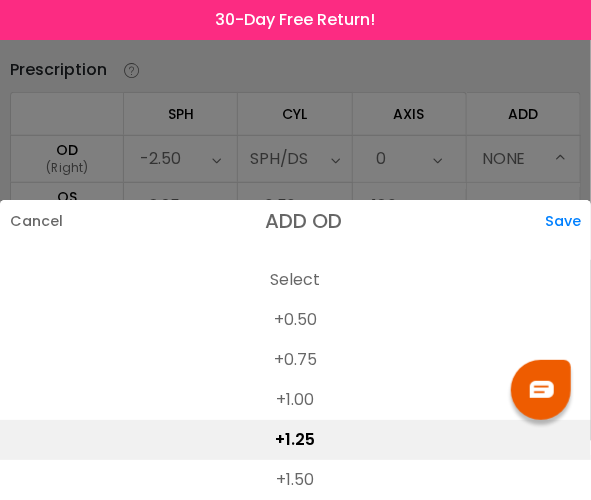 click on "Save" at bounding box center [568, 221] 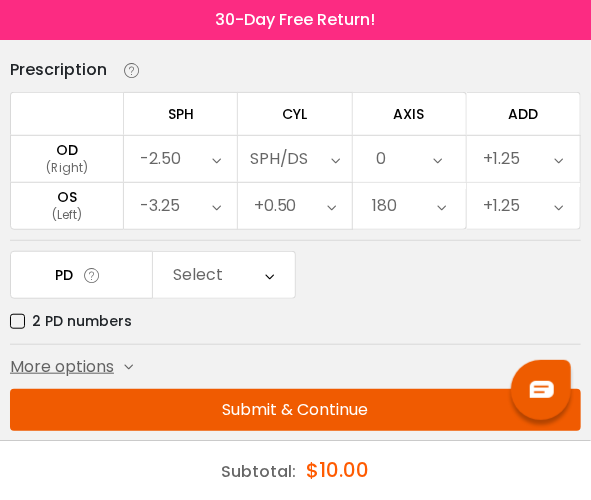 click at bounding box center [269, 275] 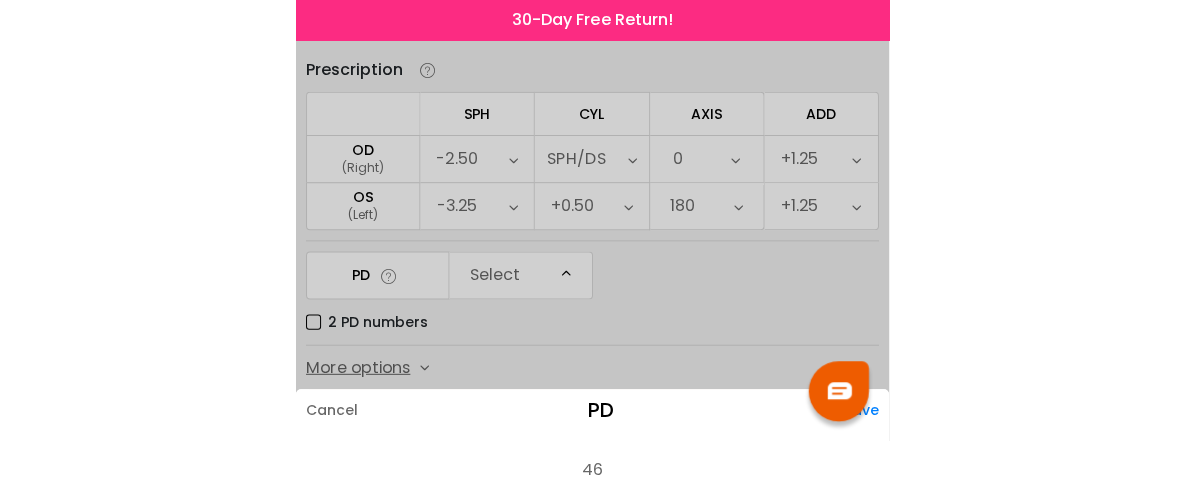 scroll, scrollTop: 589, scrollLeft: 0, axis: vertical 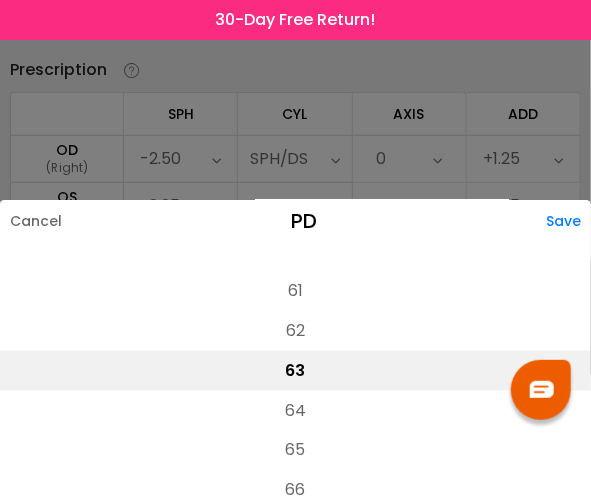 click on "63" at bounding box center (295, 371) 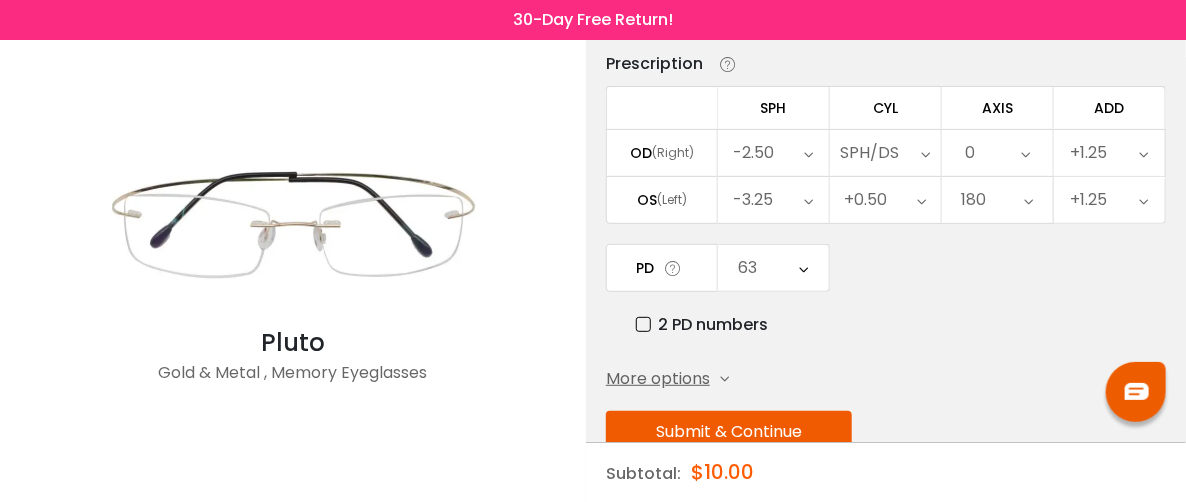 scroll, scrollTop: 244, scrollLeft: 0, axis: vertical 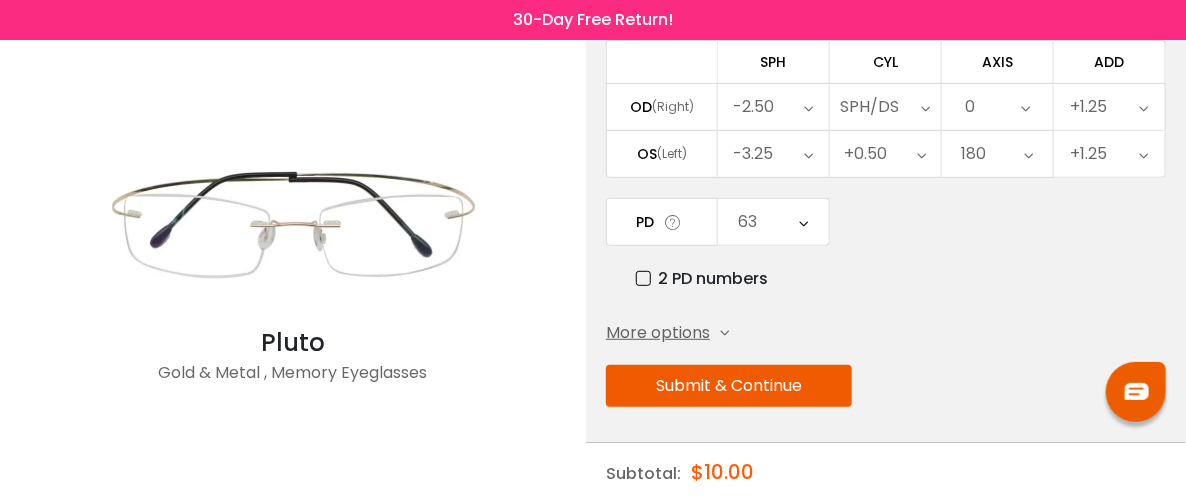 click on "More options" at bounding box center [667, 333] 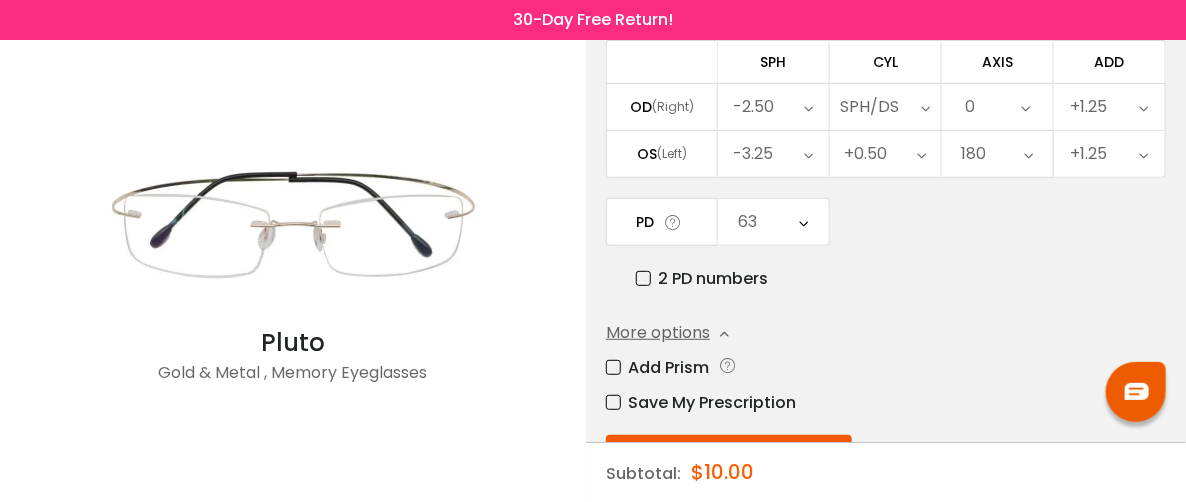 click on "Save My Prescription" at bounding box center (701, 402) 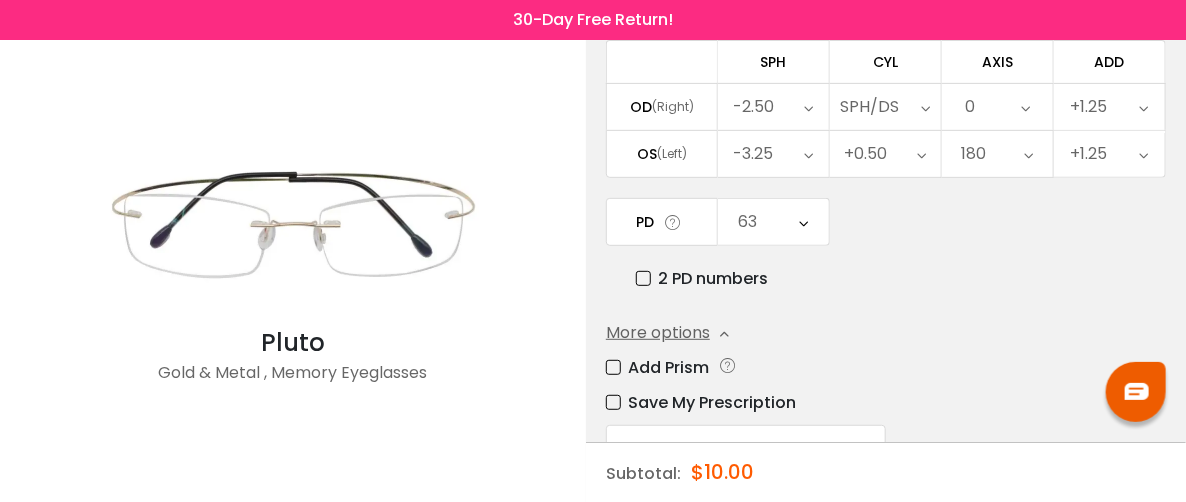 scroll, scrollTop: 362, scrollLeft: 0, axis: vertical 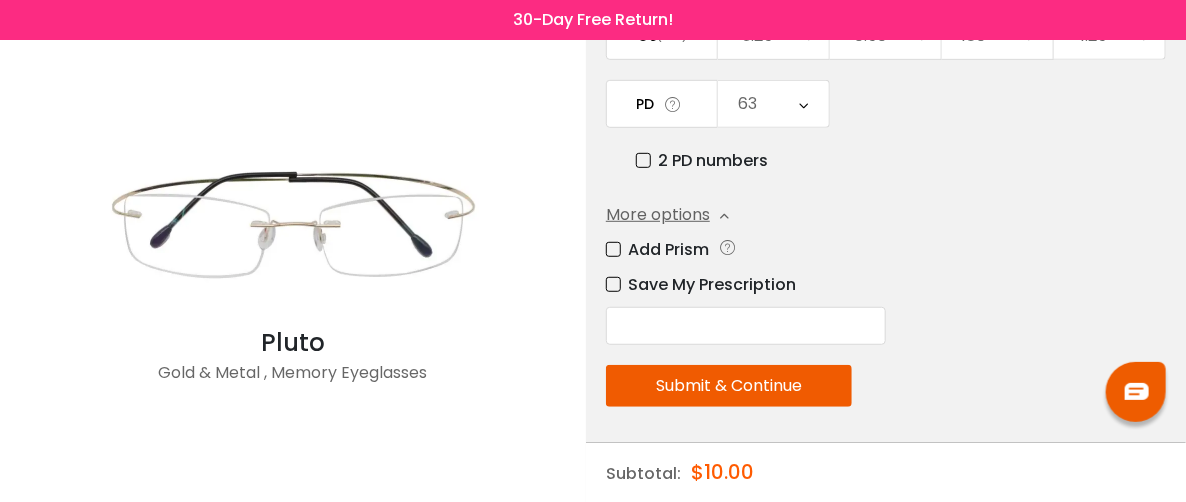 click on "Submit & Continue" at bounding box center (729, 386) 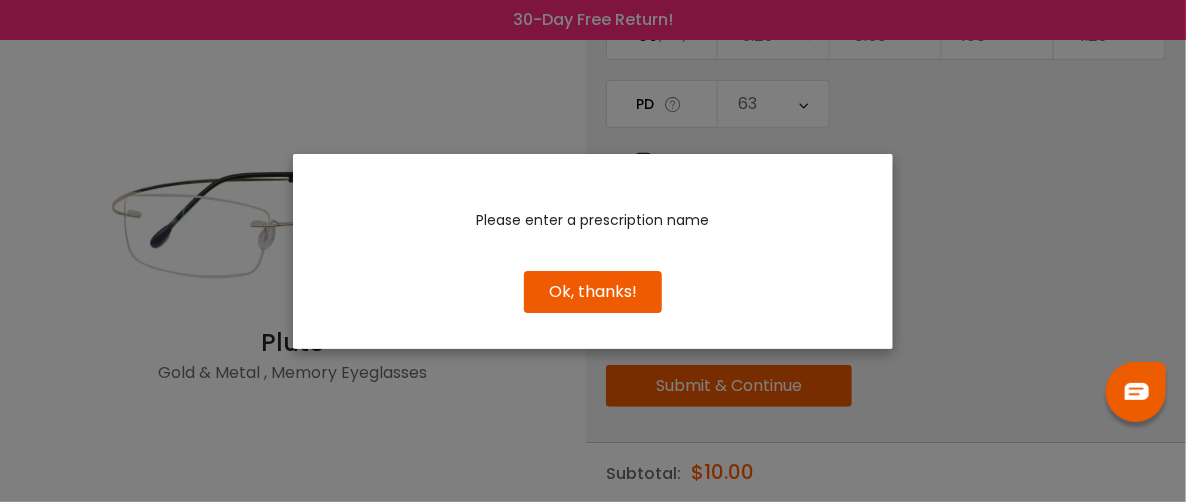 click on "Ok, thanks!" at bounding box center (593, 292) 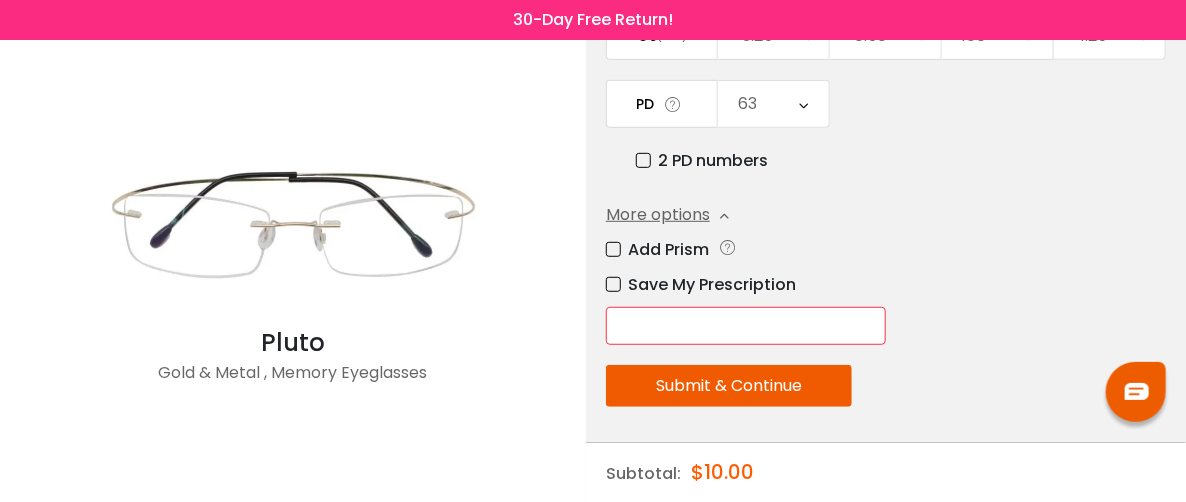 click at bounding box center (746, 326) 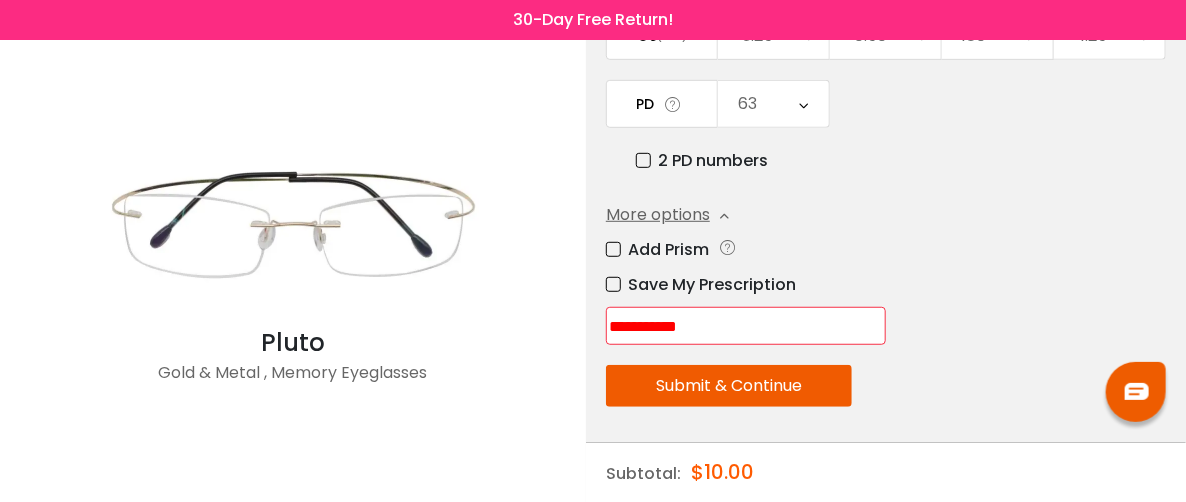 type on "**********" 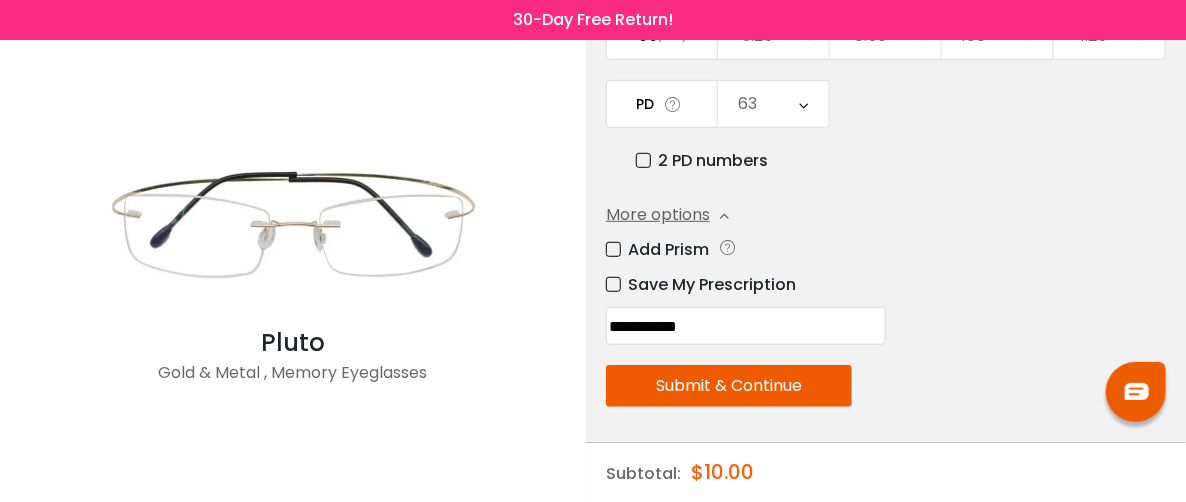 click on "Submit & Continue" at bounding box center (729, 386) 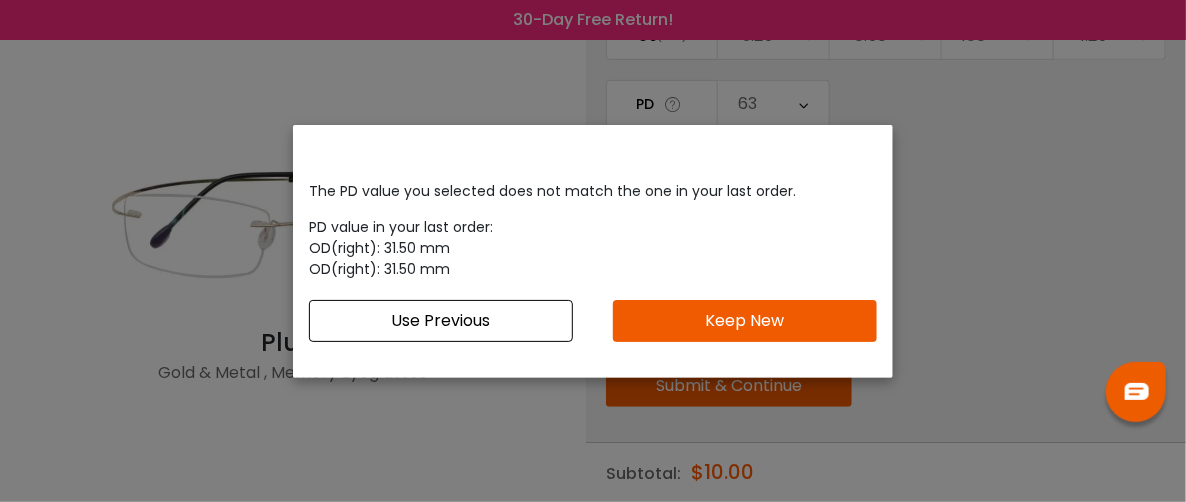 click on "Use Previous" at bounding box center [441, 321] 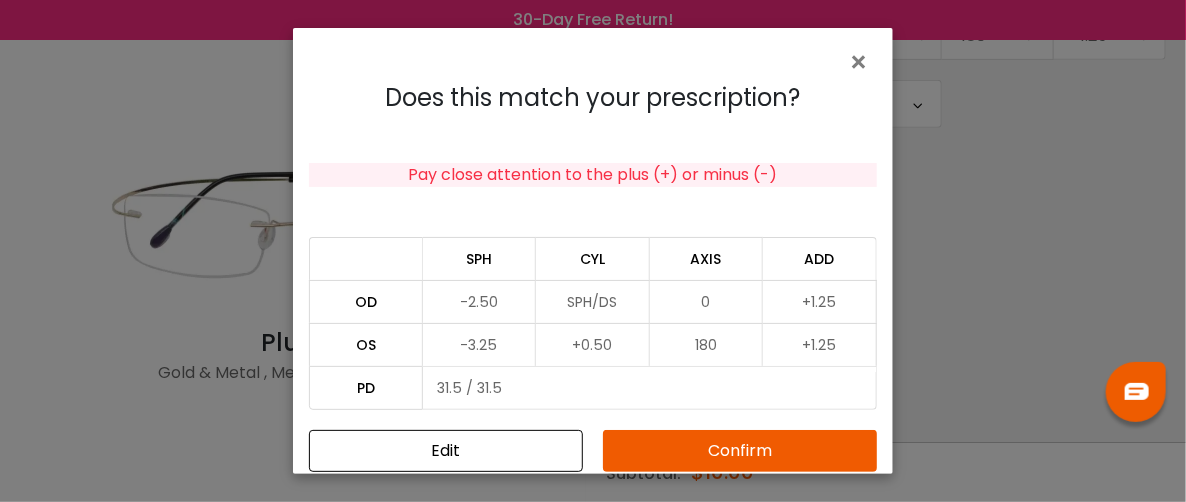scroll, scrollTop: 11, scrollLeft: 0, axis: vertical 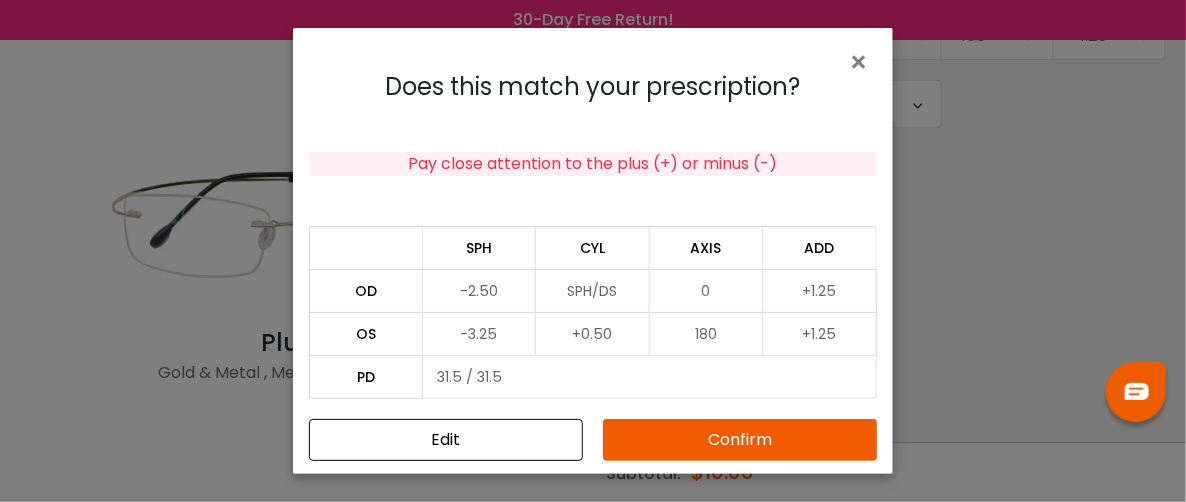 click on "Confirm" at bounding box center [740, 440] 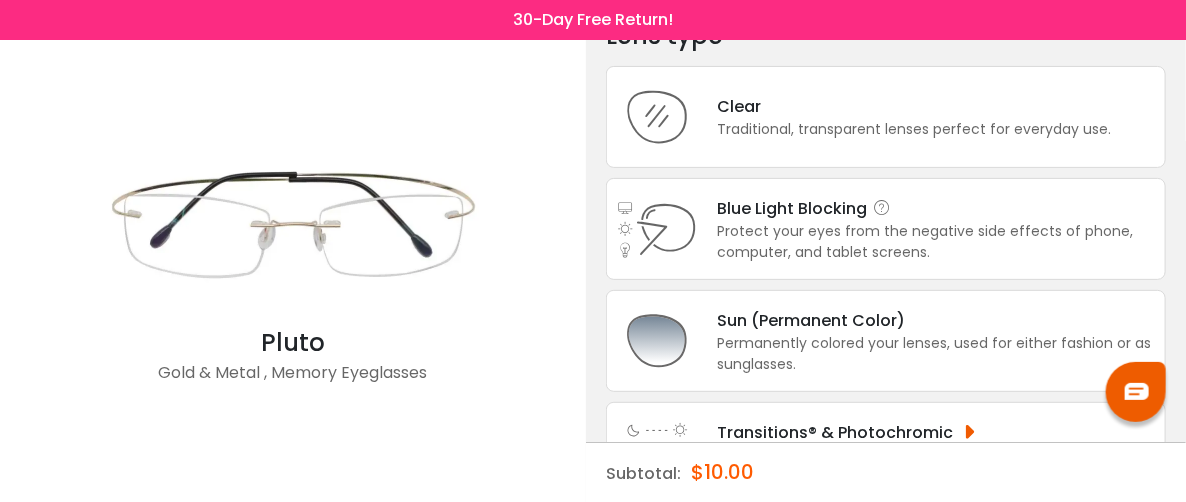 scroll, scrollTop: 0, scrollLeft: 0, axis: both 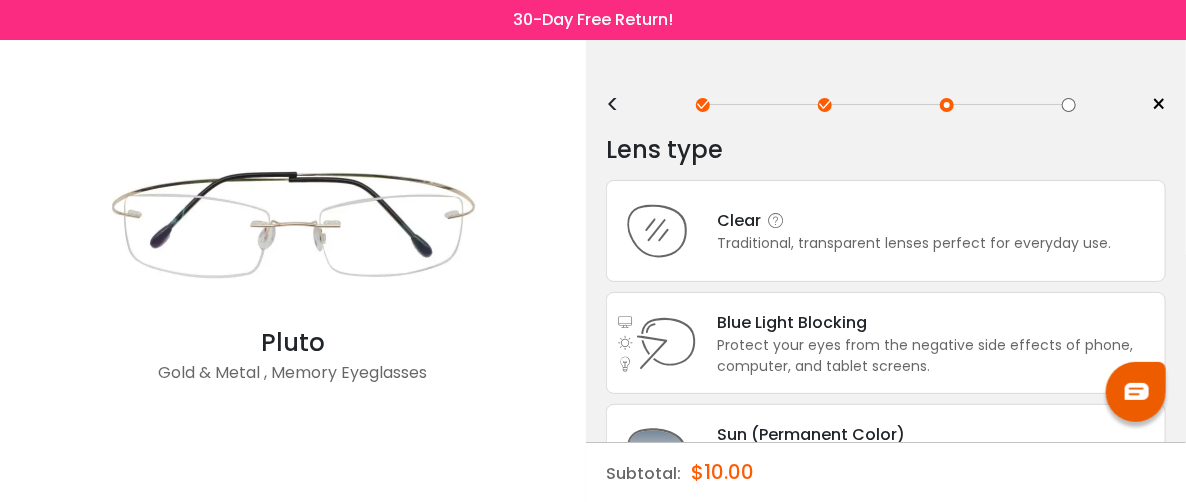 click on "Traditional, transparent lenses perfect for everyday use." at bounding box center [914, 243] 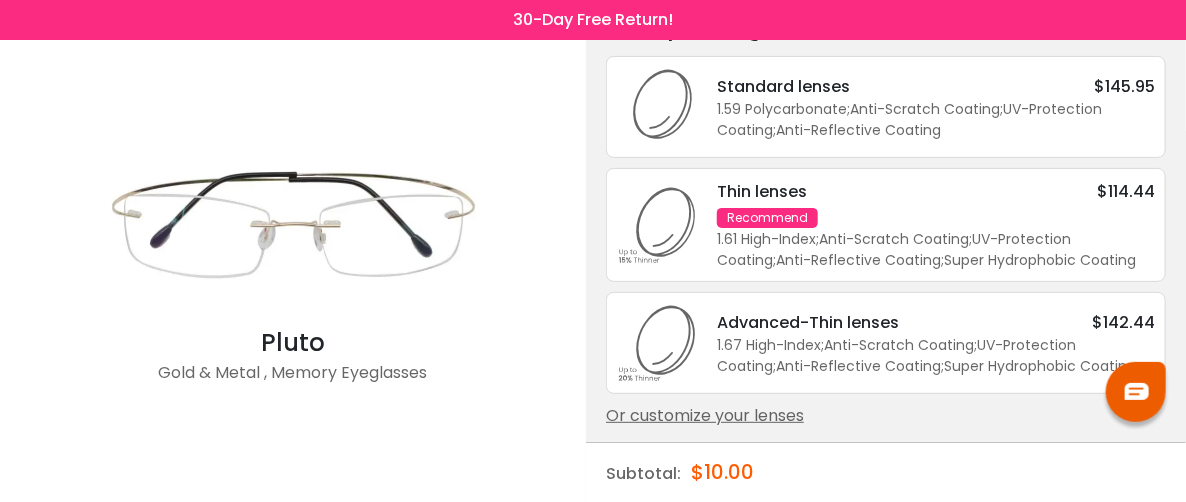 scroll, scrollTop: 123, scrollLeft: 0, axis: vertical 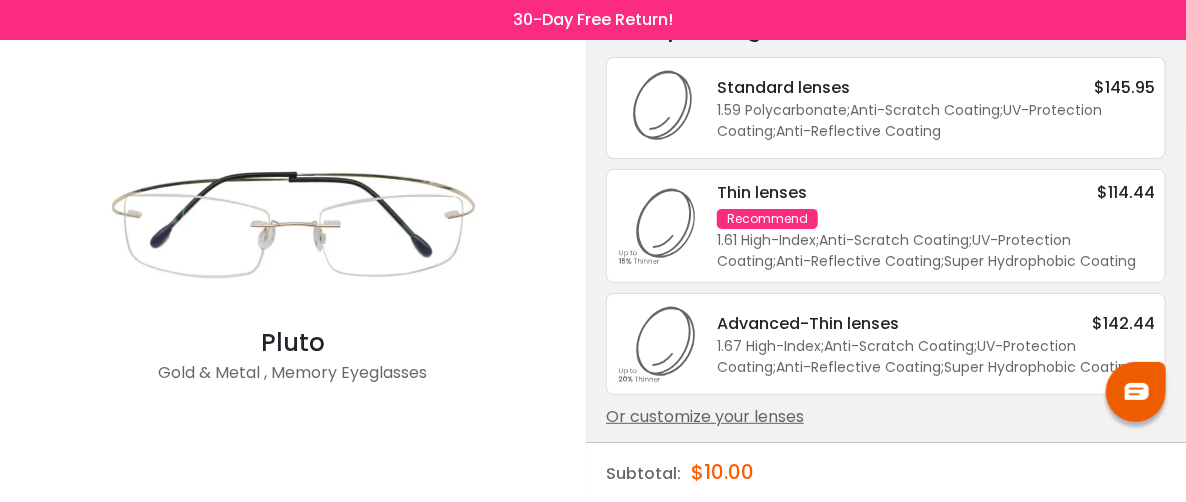click on "1.61 High-Index ;
Anti-Scratch Coating ;
UV-Protection Coating ;
Anti-Reflective Coating ;
Super Hydrophobic Coating ;" at bounding box center [936, 251] 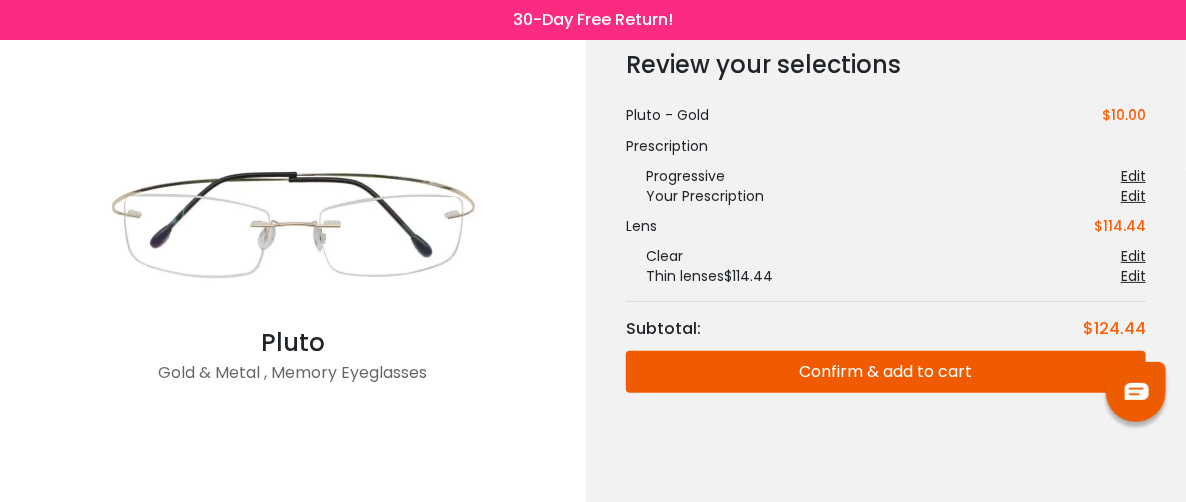 scroll, scrollTop: 83, scrollLeft: 0, axis: vertical 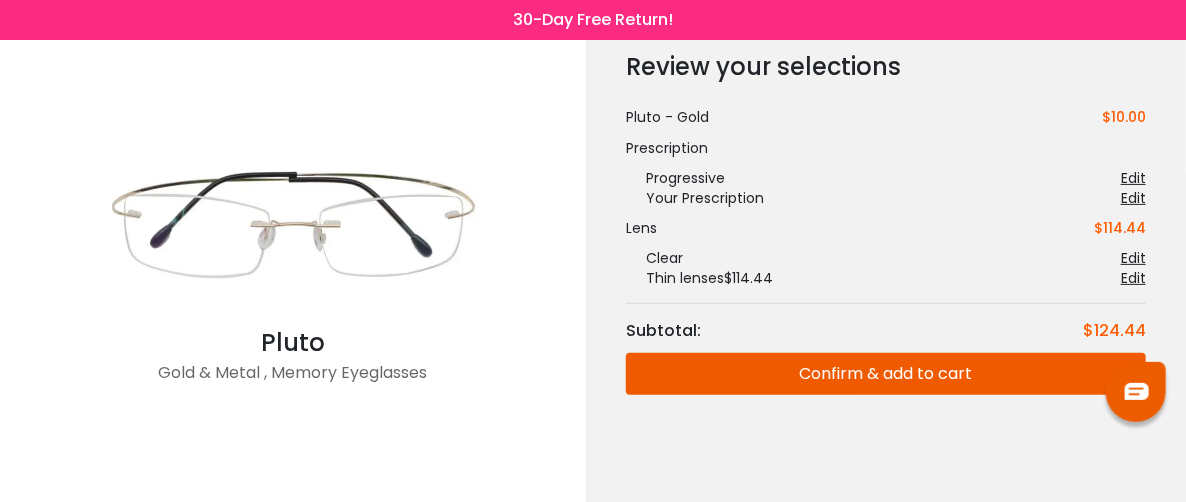 click on "Confirm & add to cart" at bounding box center (886, 374) 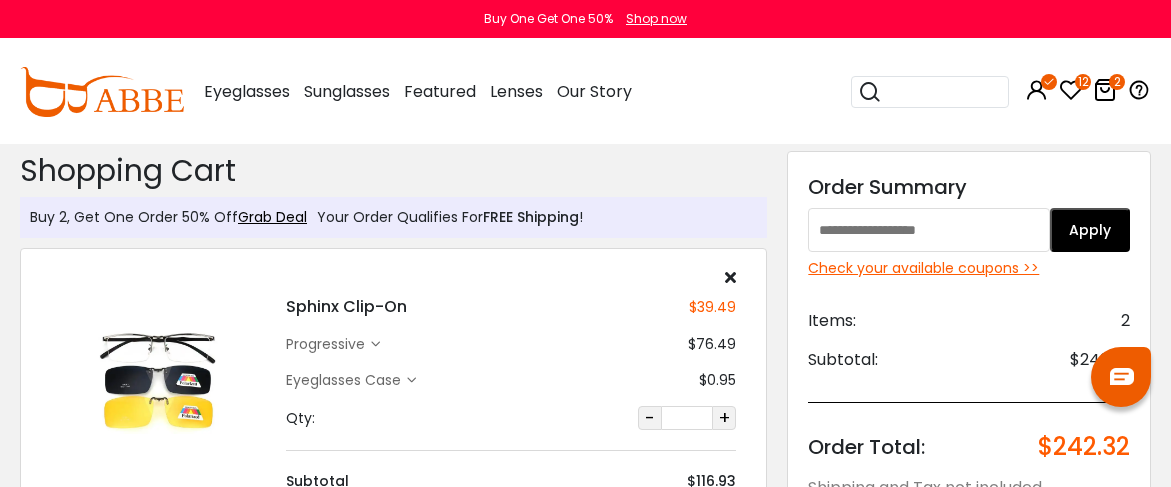 scroll, scrollTop: 0, scrollLeft: 0, axis: both 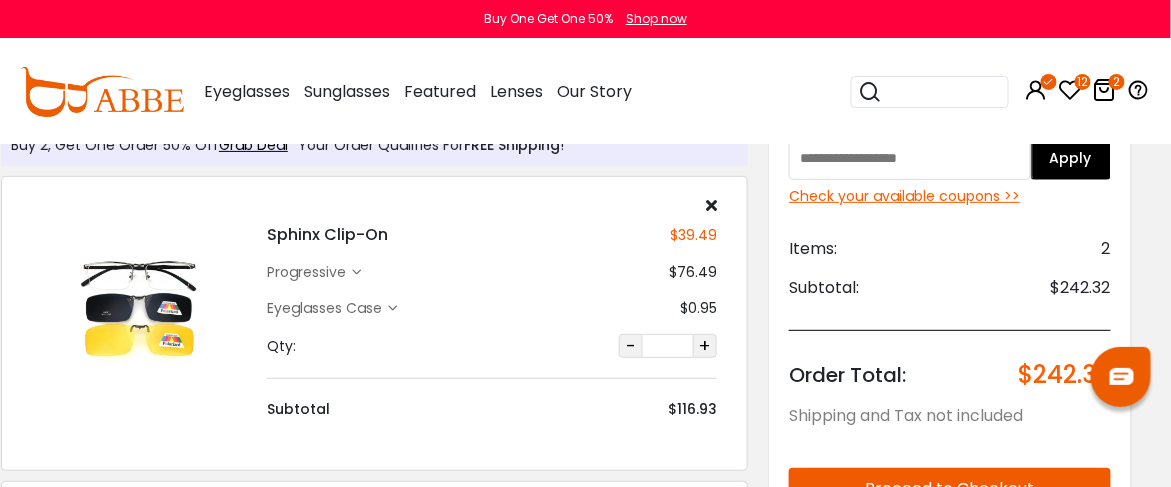 click at bounding box center (711, 205) 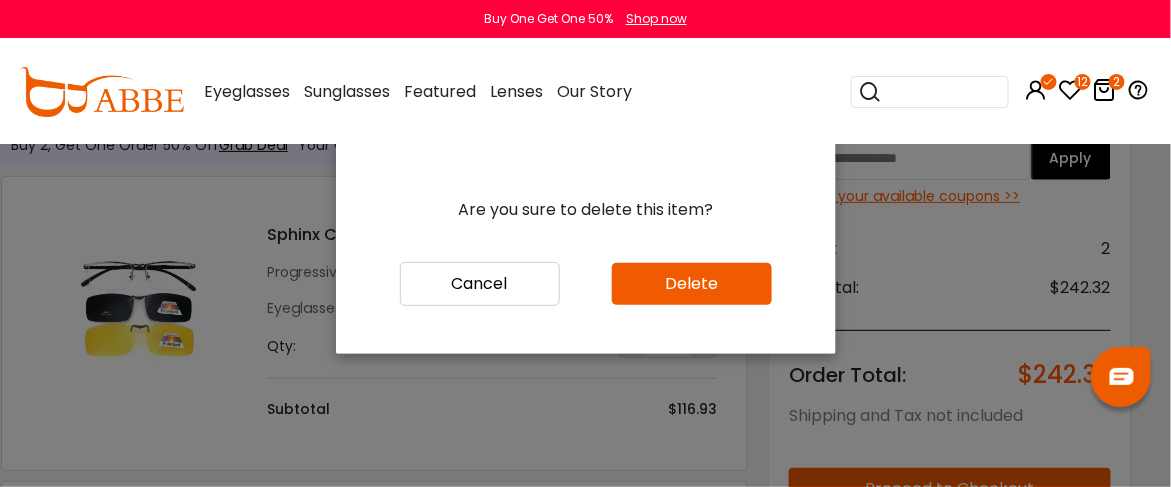click on "Delete" at bounding box center [692, 284] 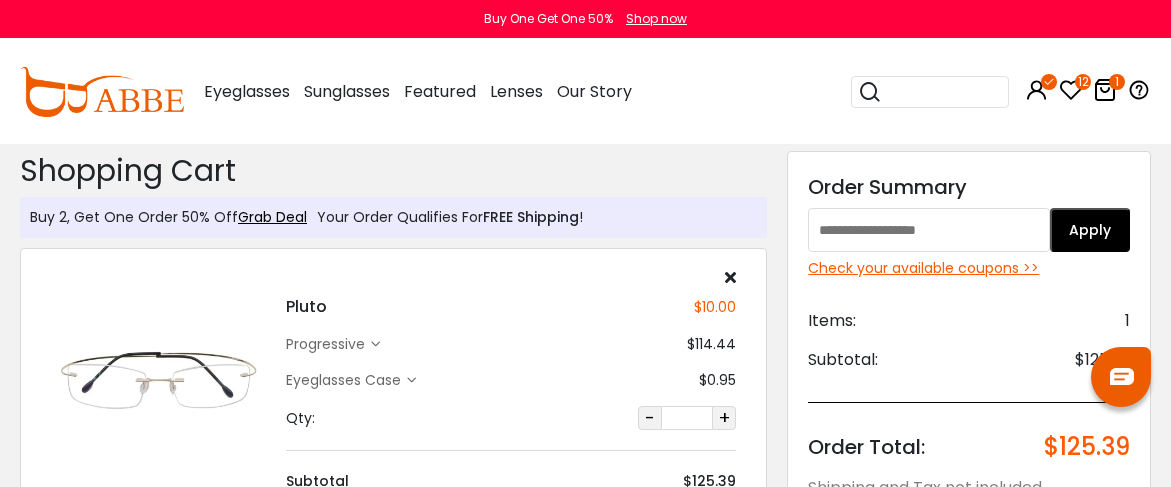 scroll, scrollTop: 0, scrollLeft: 0, axis: both 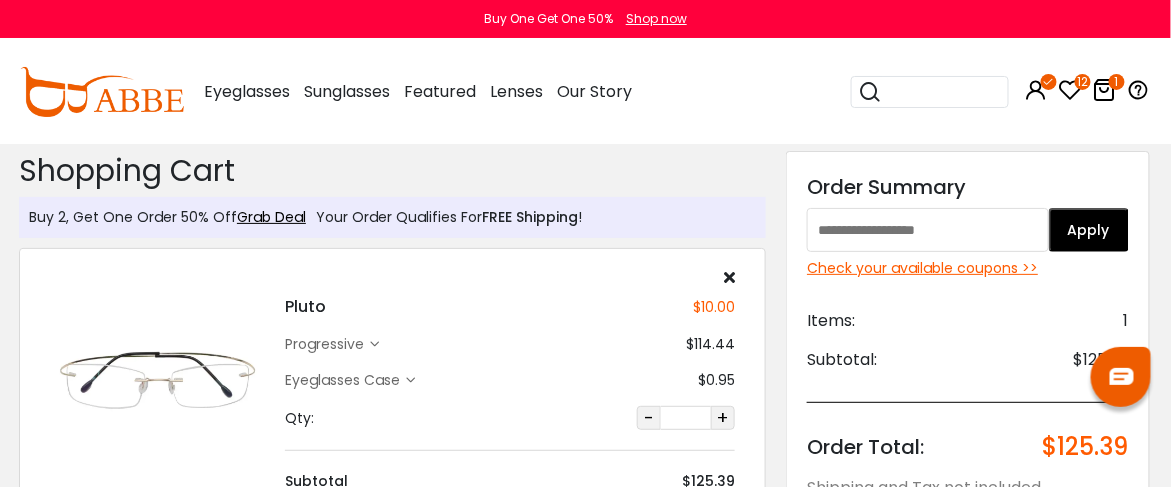 click on "Check your available coupons >>" at bounding box center [968, 268] 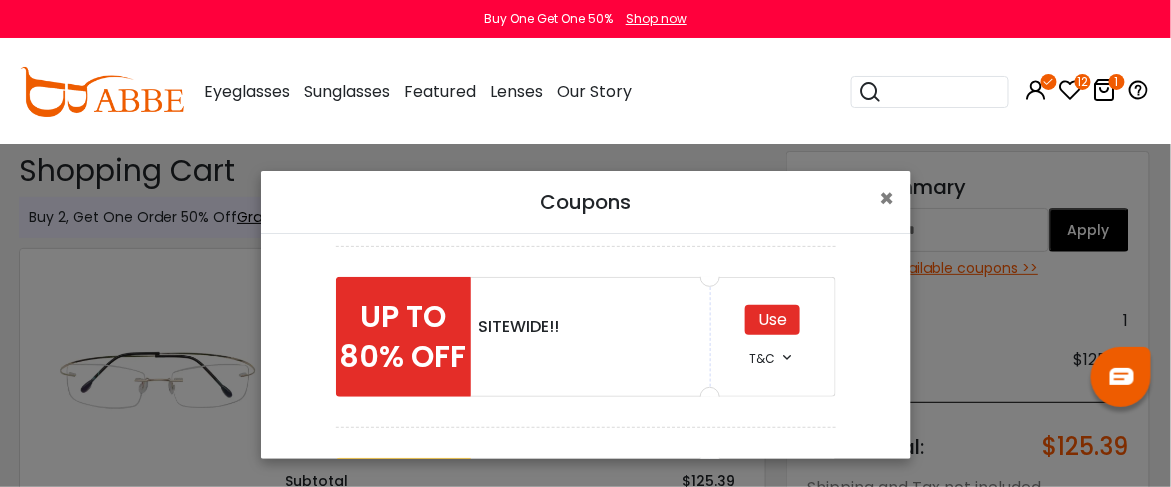 scroll, scrollTop: 545, scrollLeft: 0, axis: vertical 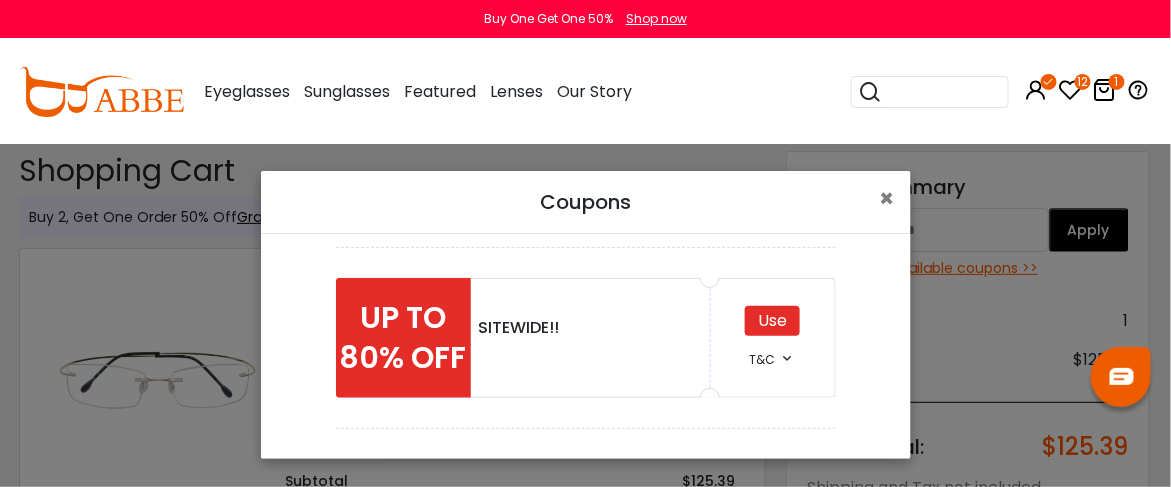 drag, startPoint x: 780, startPoint y: 357, endPoint x: 762, endPoint y: 316, distance: 44.777225 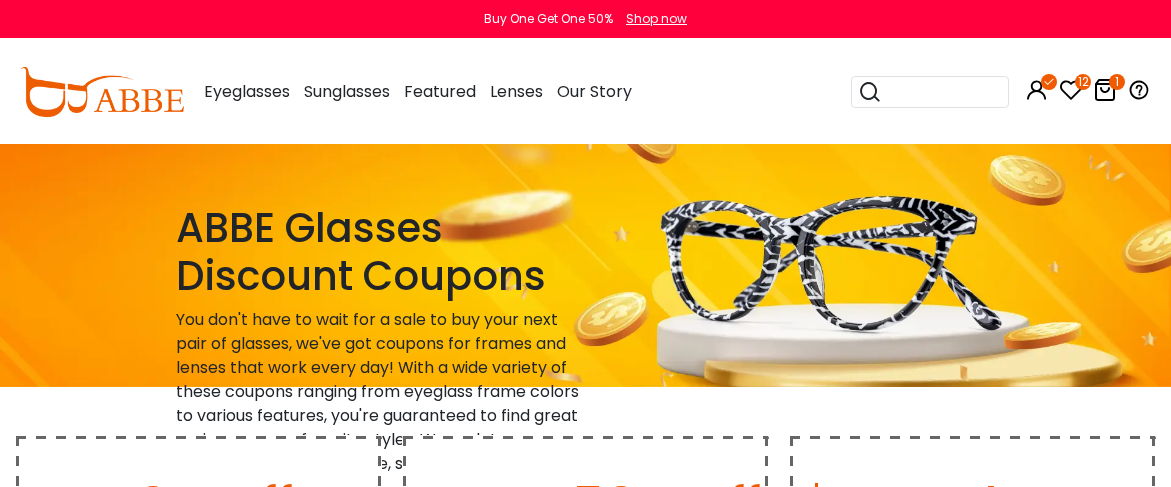 scroll, scrollTop: 0, scrollLeft: 0, axis: both 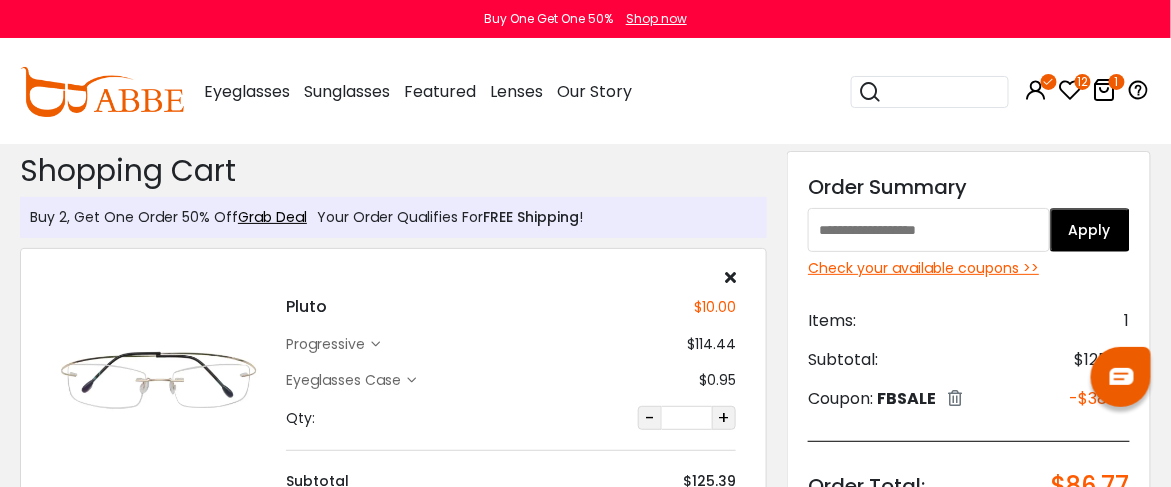click on "Check your available coupons >>" at bounding box center [969, 268] 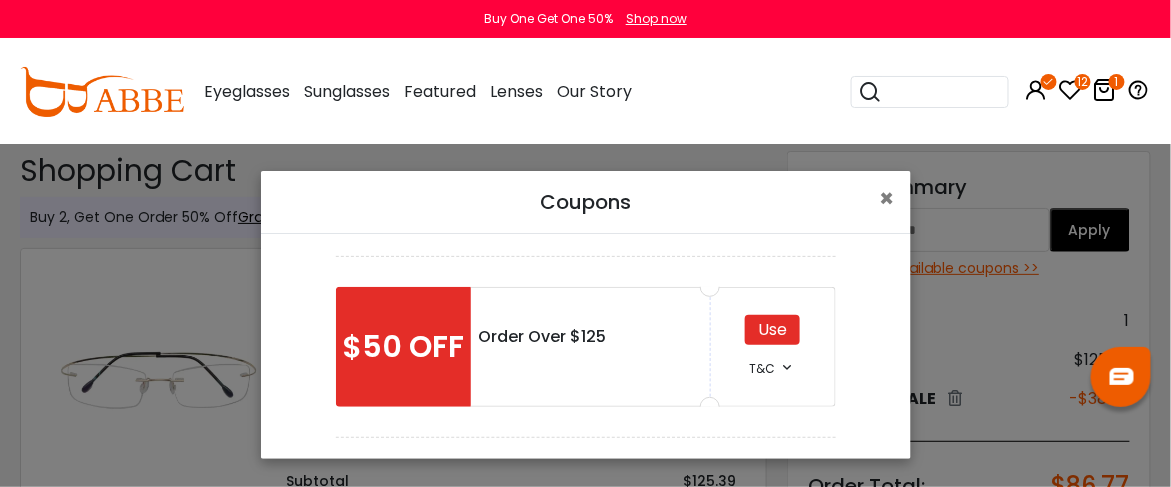 scroll, scrollTop: 169, scrollLeft: 0, axis: vertical 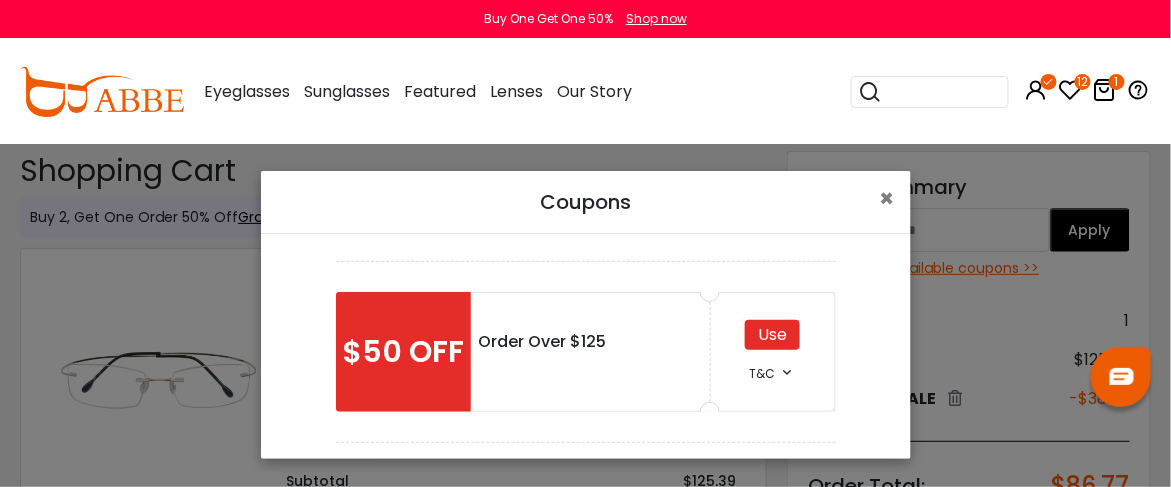 click on "Use" at bounding box center (772, 335) 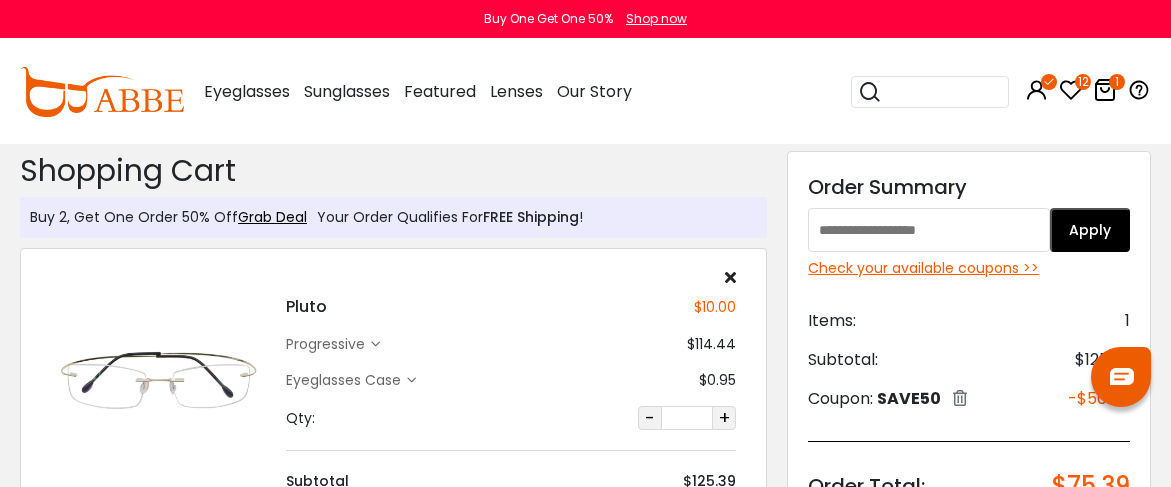 scroll, scrollTop: 0, scrollLeft: 0, axis: both 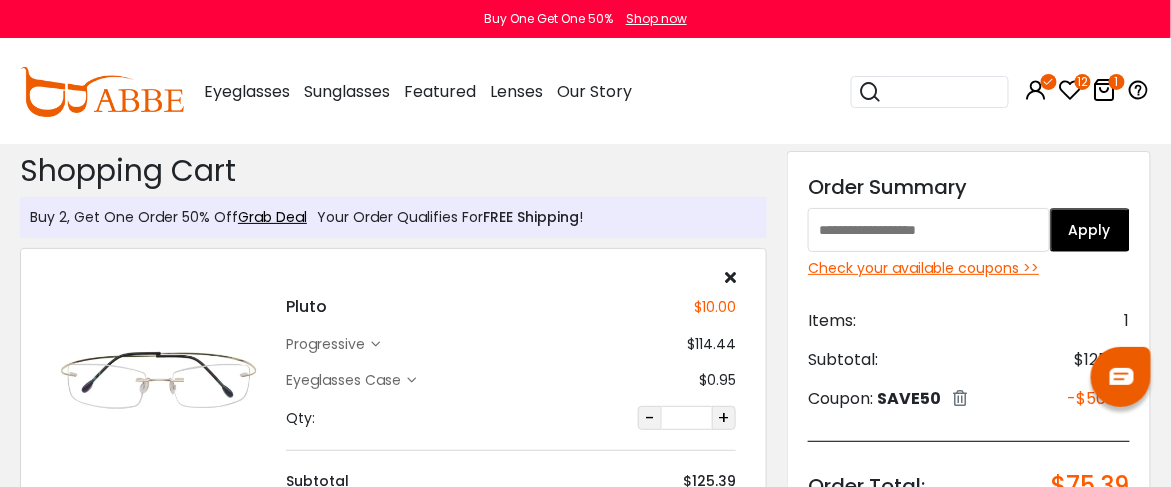 click on "Check your available coupons >>" at bounding box center [969, 268] 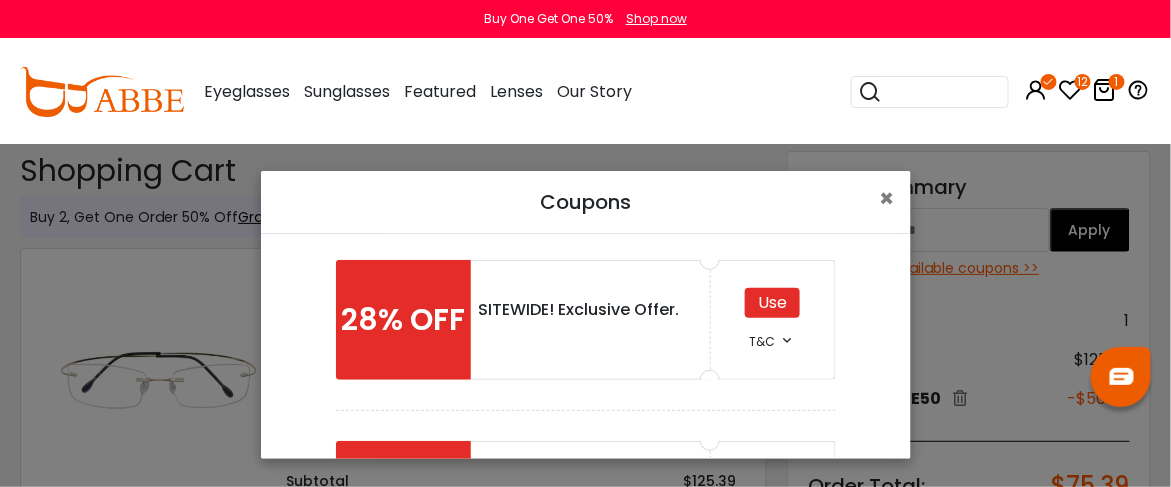 scroll, scrollTop: 380, scrollLeft: 0, axis: vertical 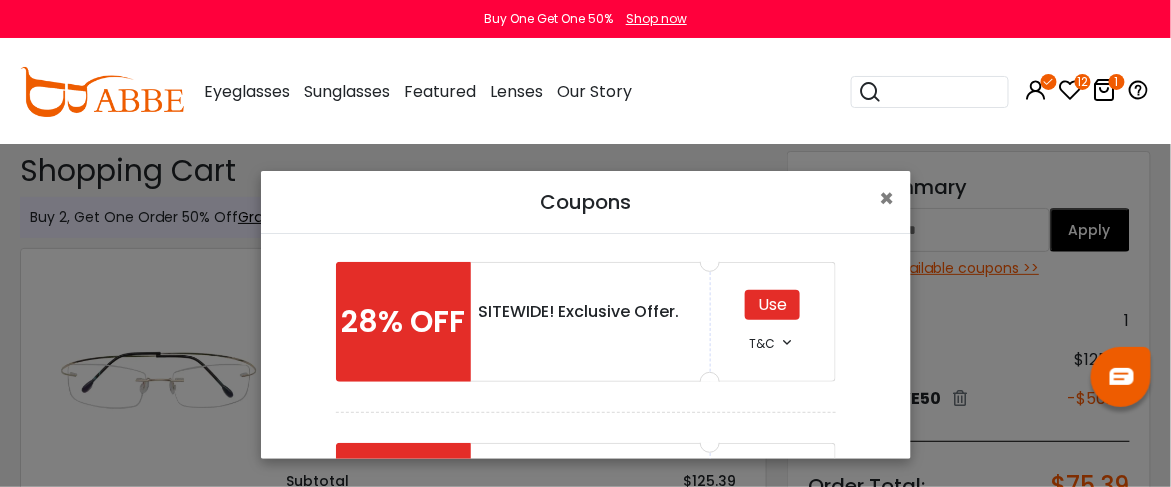 click on "Use" at bounding box center (772, 305) 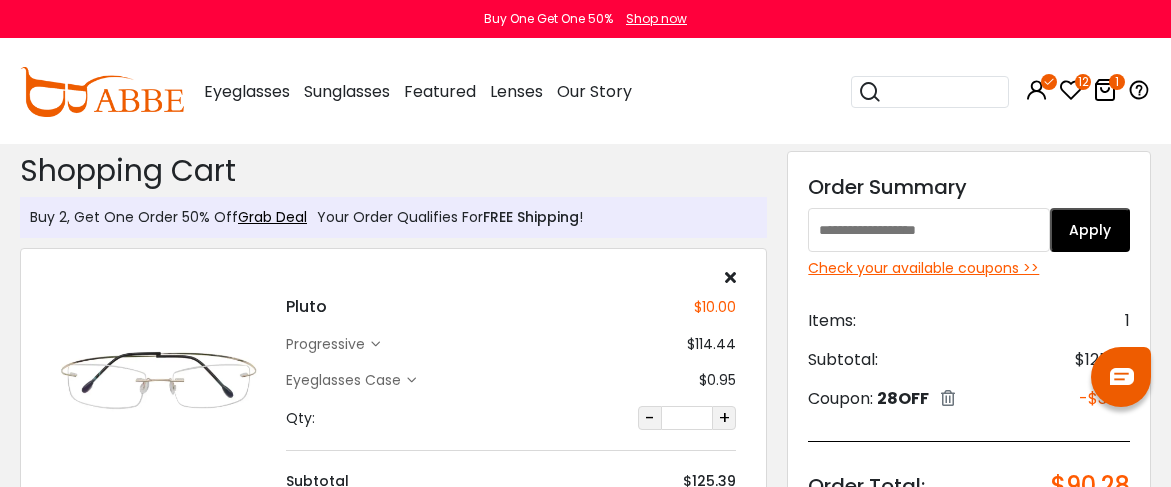 scroll, scrollTop: 0, scrollLeft: 0, axis: both 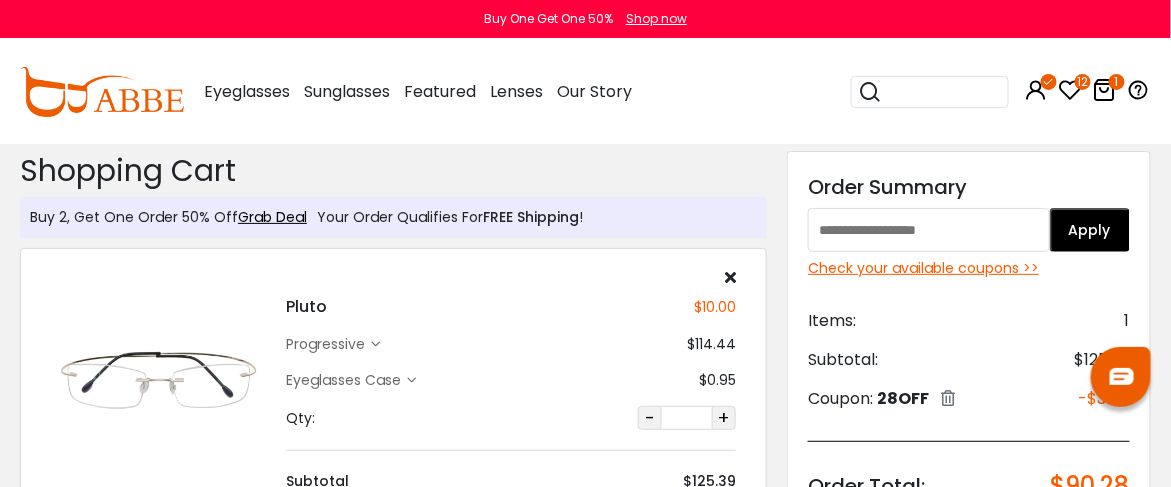 click on "Check your available coupons >>" at bounding box center (969, 268) 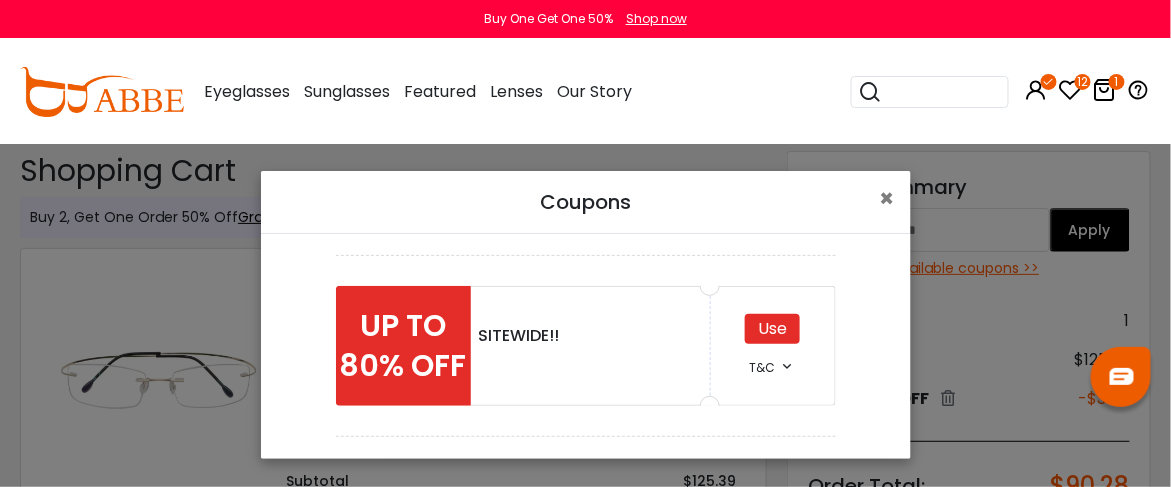 scroll, scrollTop: 535, scrollLeft: 0, axis: vertical 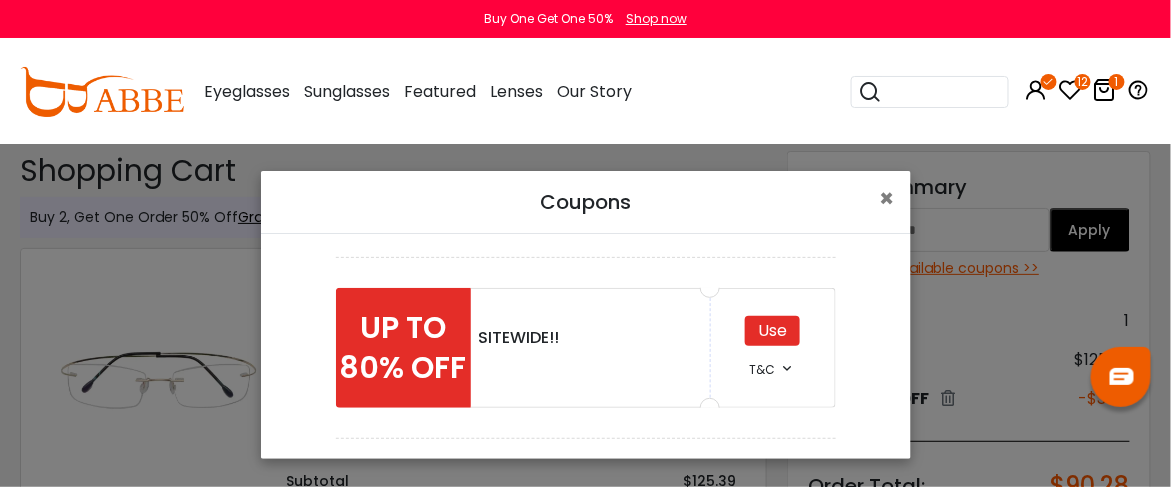 click on "Use" at bounding box center [772, 331] 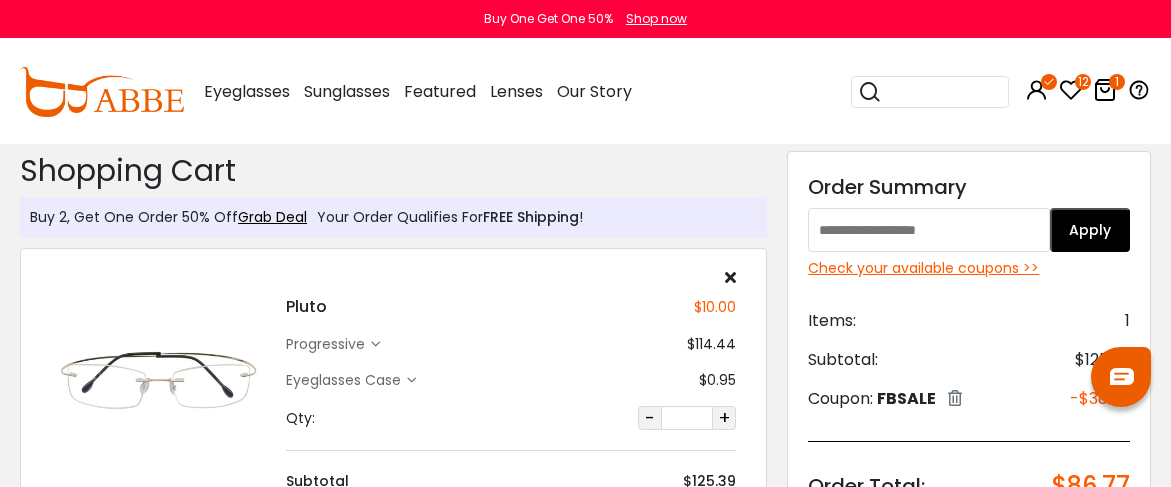 scroll, scrollTop: 0, scrollLeft: 0, axis: both 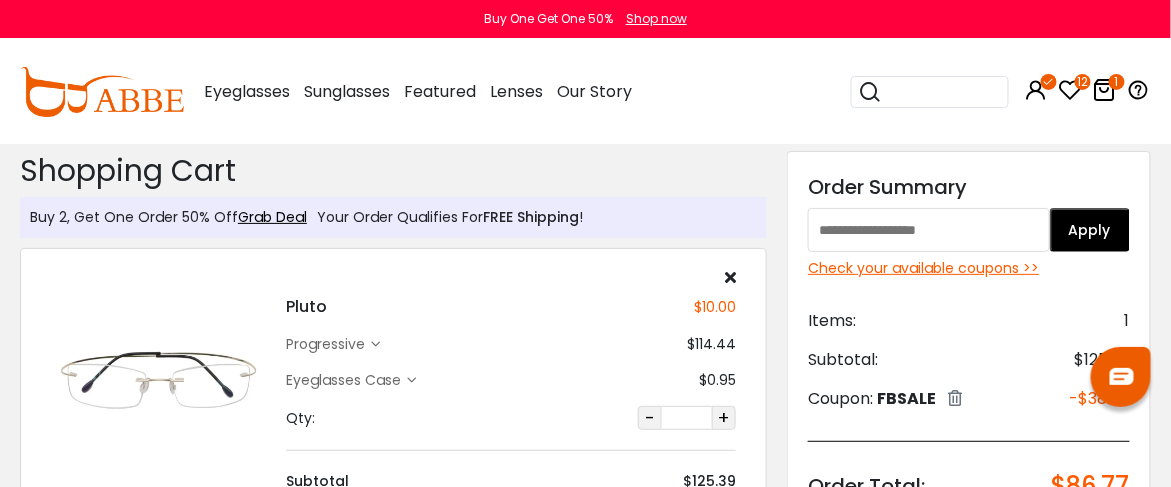 click on "Check your available coupons >>" at bounding box center [969, 268] 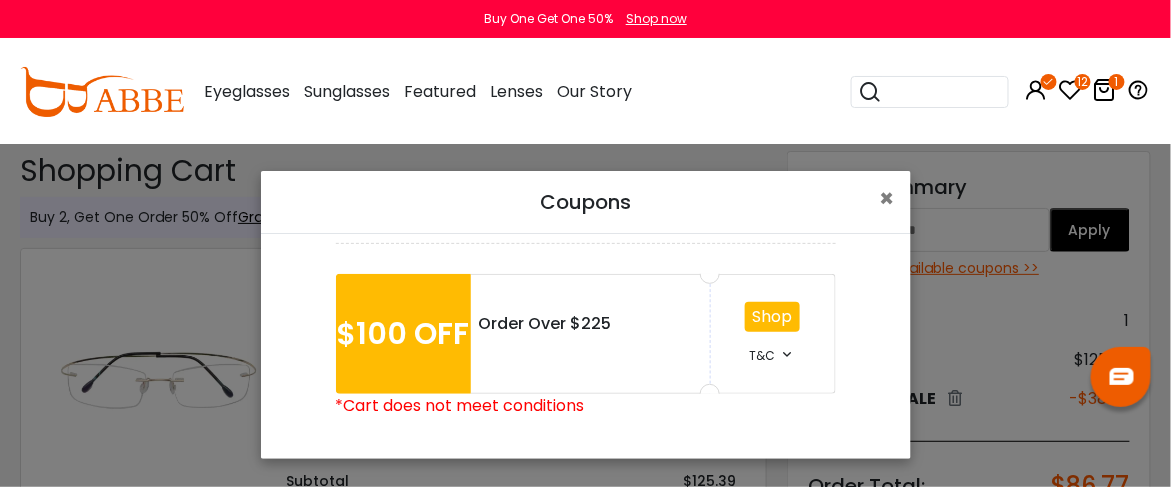 scroll, scrollTop: 732, scrollLeft: 0, axis: vertical 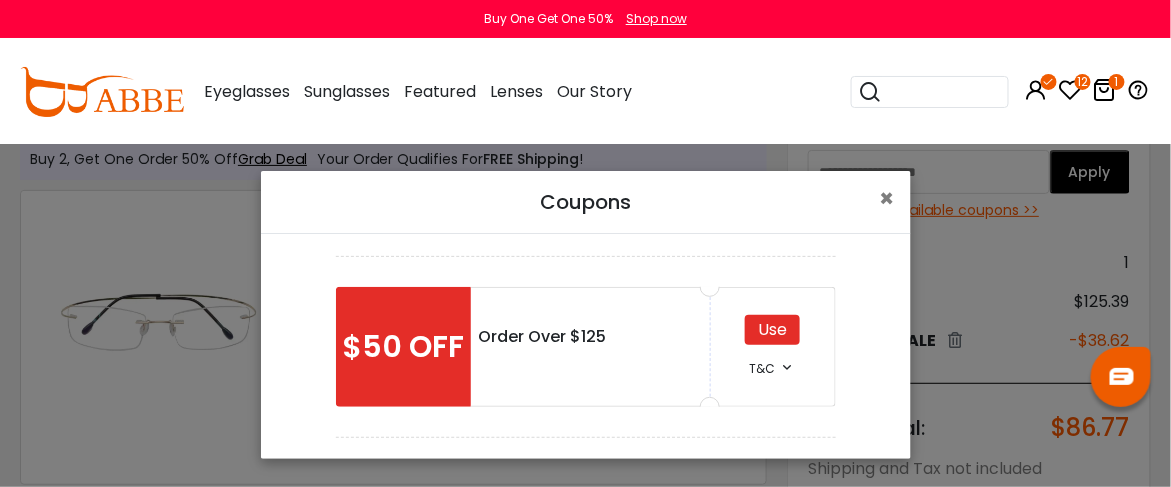 click on "Use" at bounding box center [772, 330] 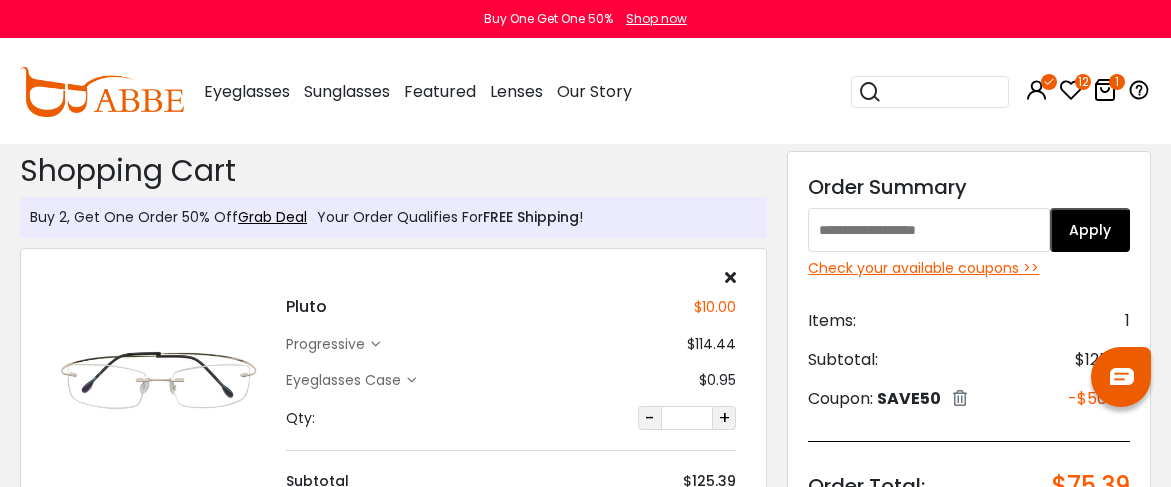 scroll, scrollTop: 0, scrollLeft: 0, axis: both 